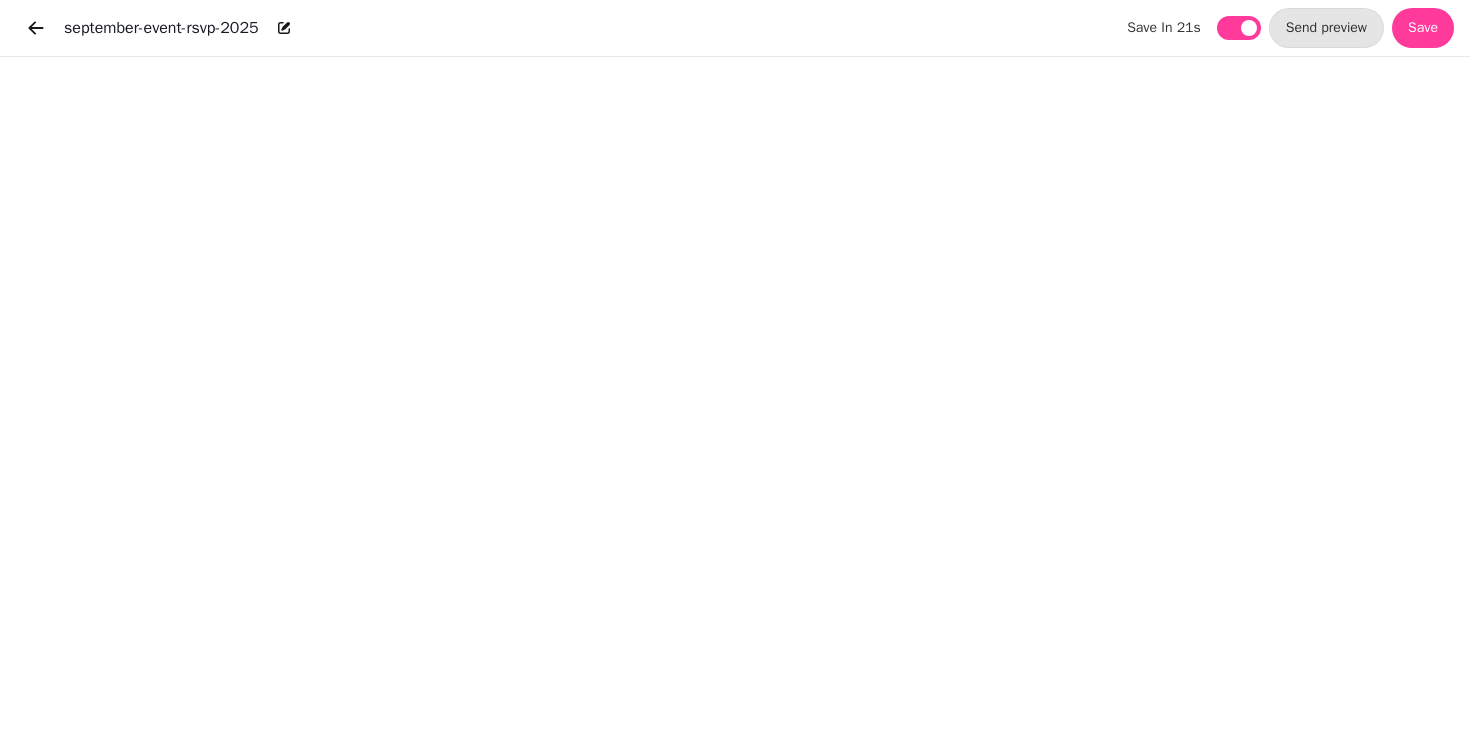 scroll, scrollTop: 0, scrollLeft: 0, axis: both 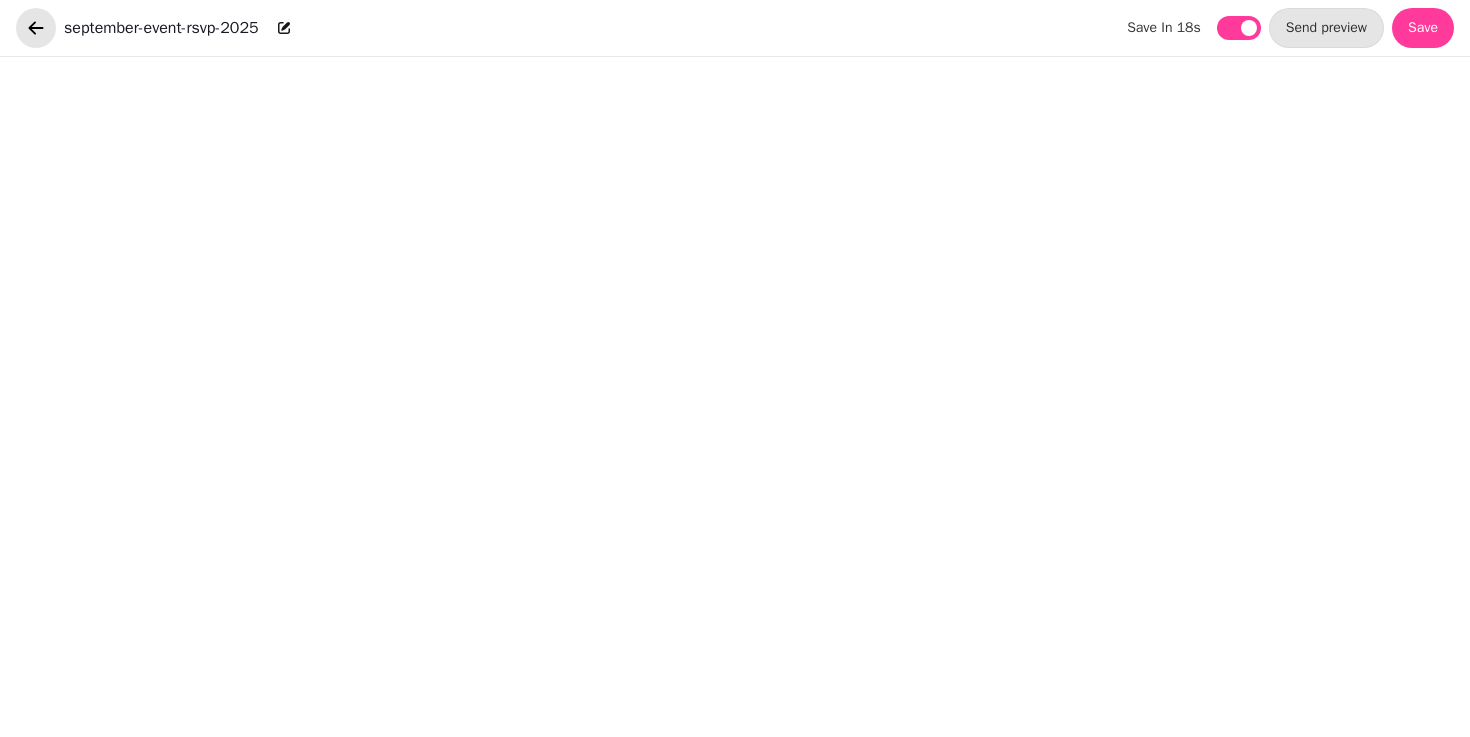 click 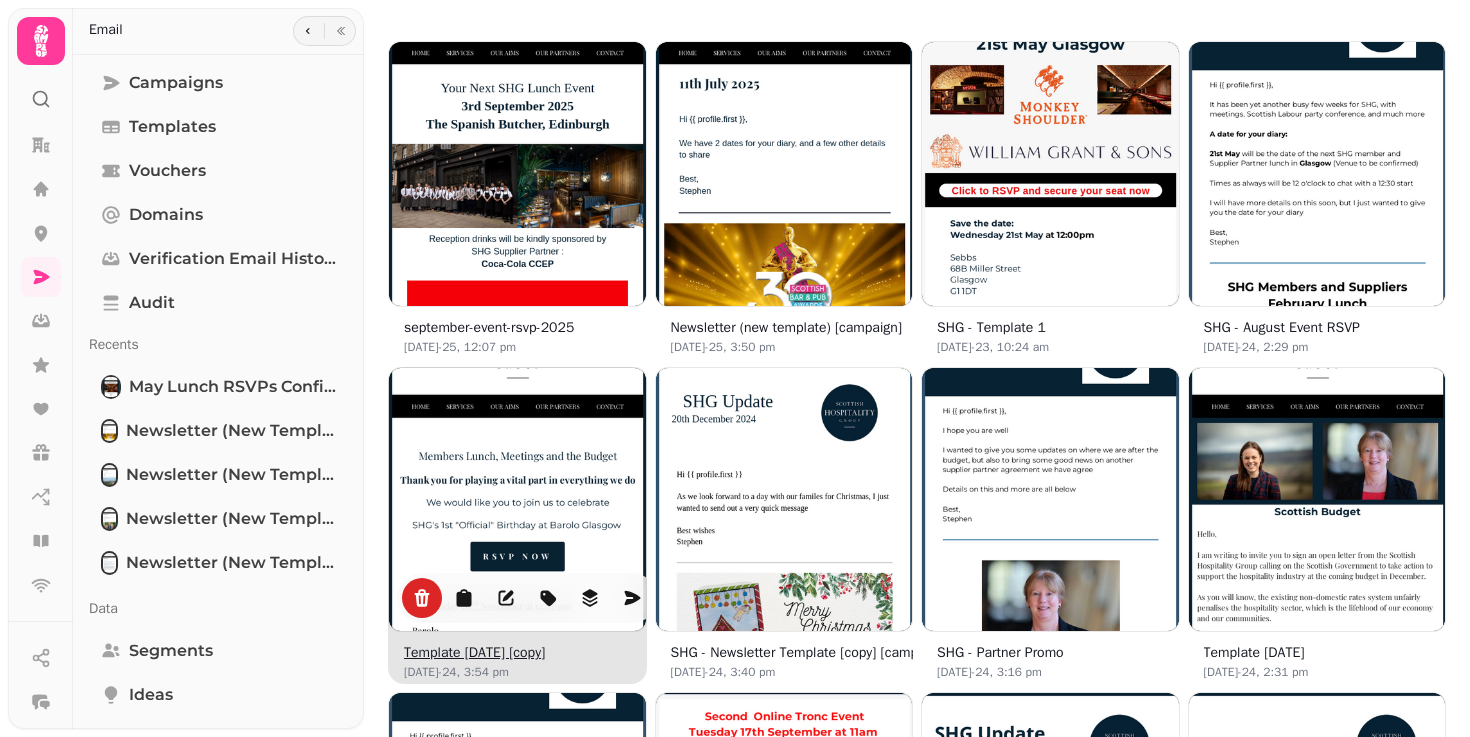 scroll, scrollTop: 0, scrollLeft: 0, axis: both 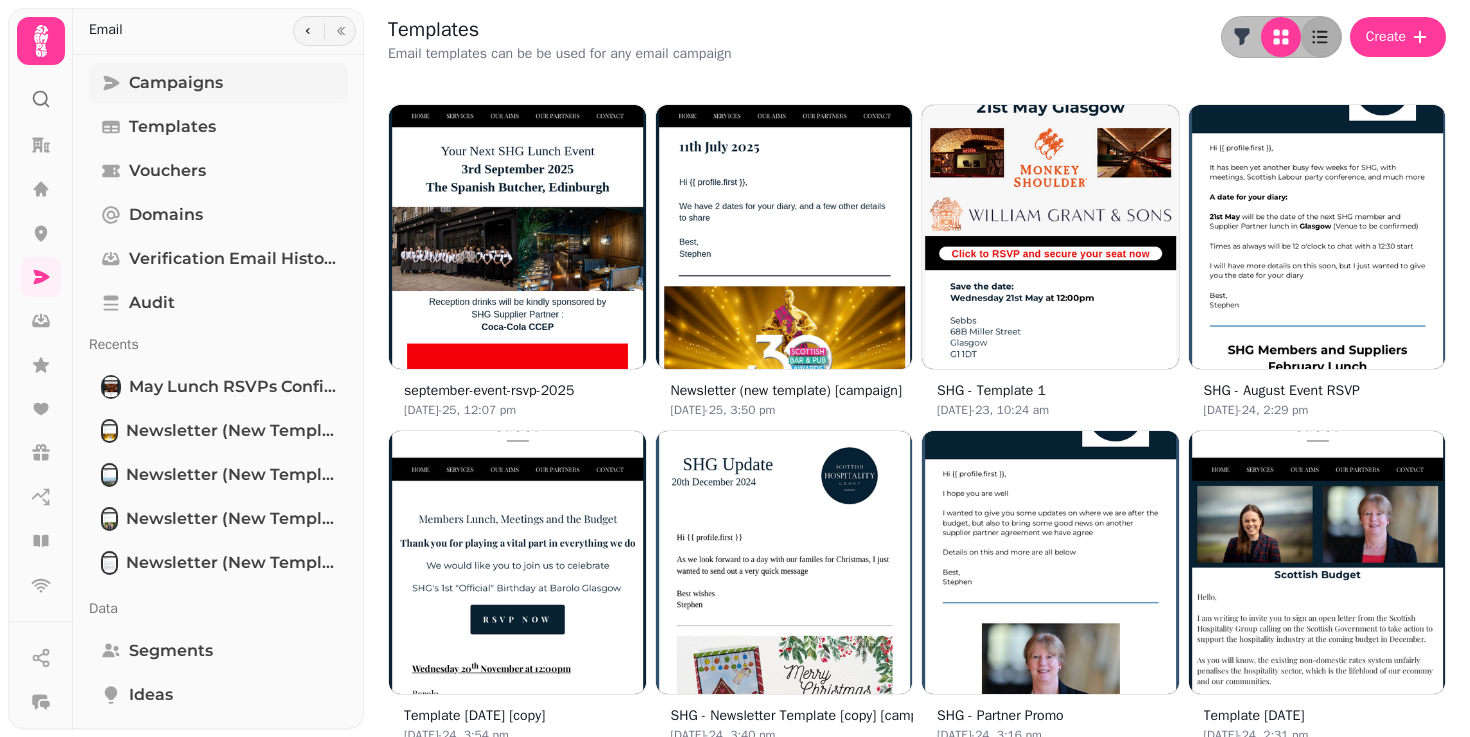 click on "Campaigns" at bounding box center (218, 83) 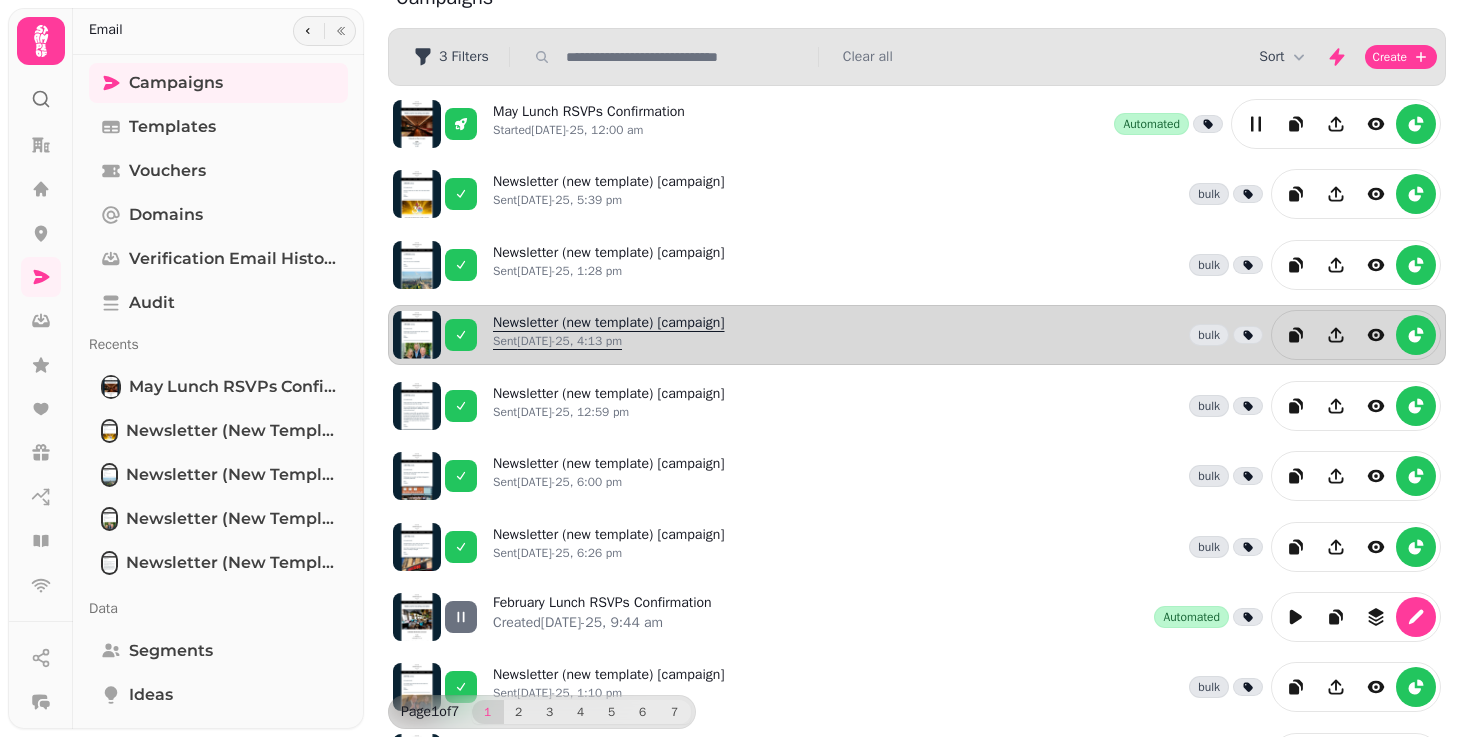 scroll, scrollTop: 0, scrollLeft: 0, axis: both 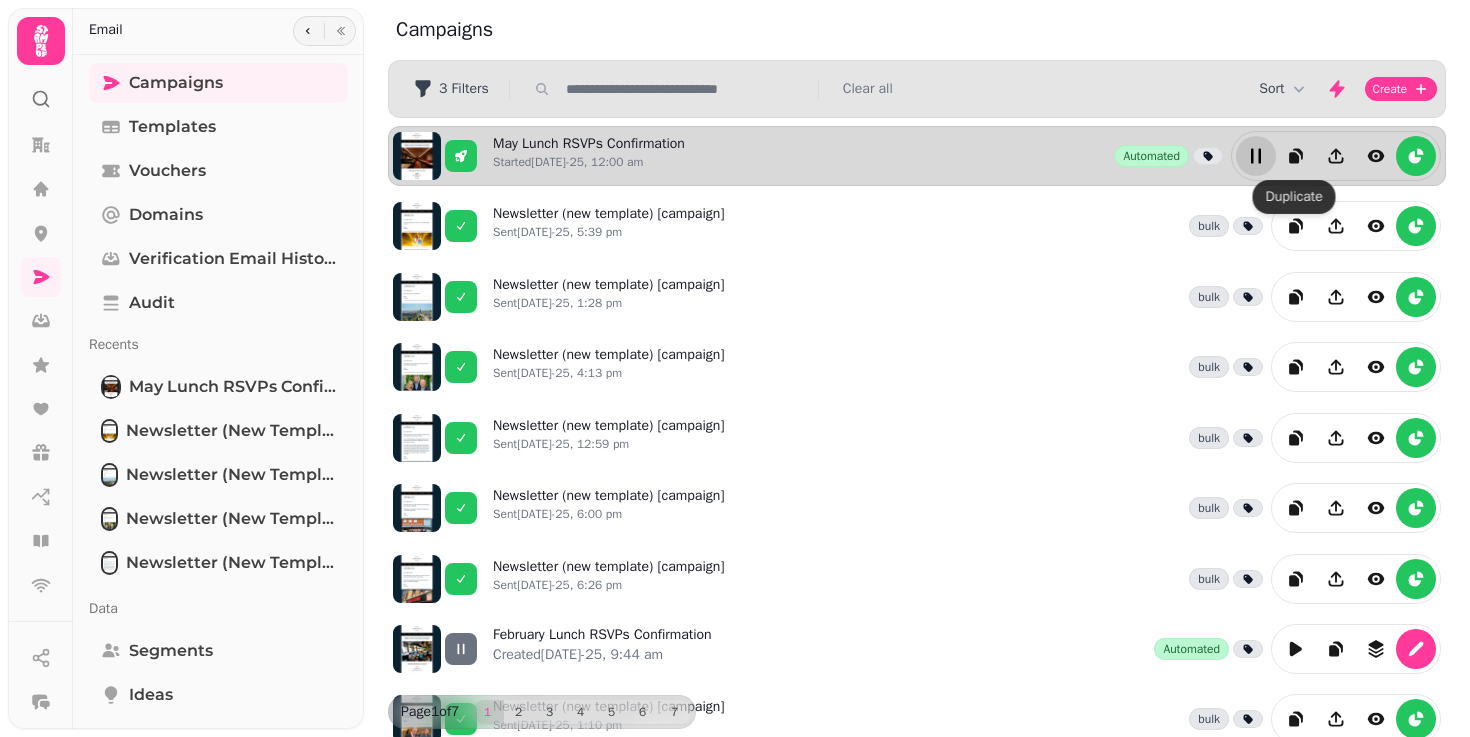 click at bounding box center (1256, 156) 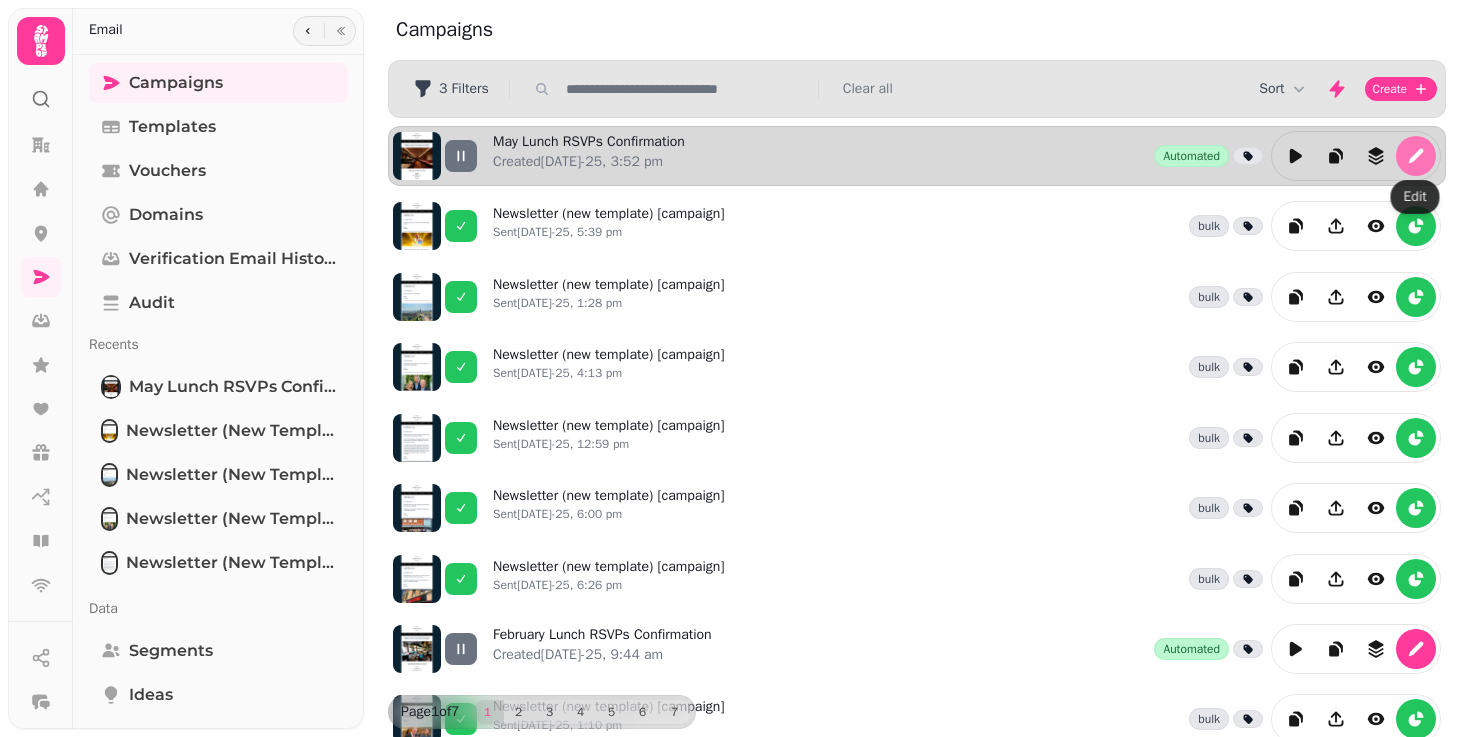 click 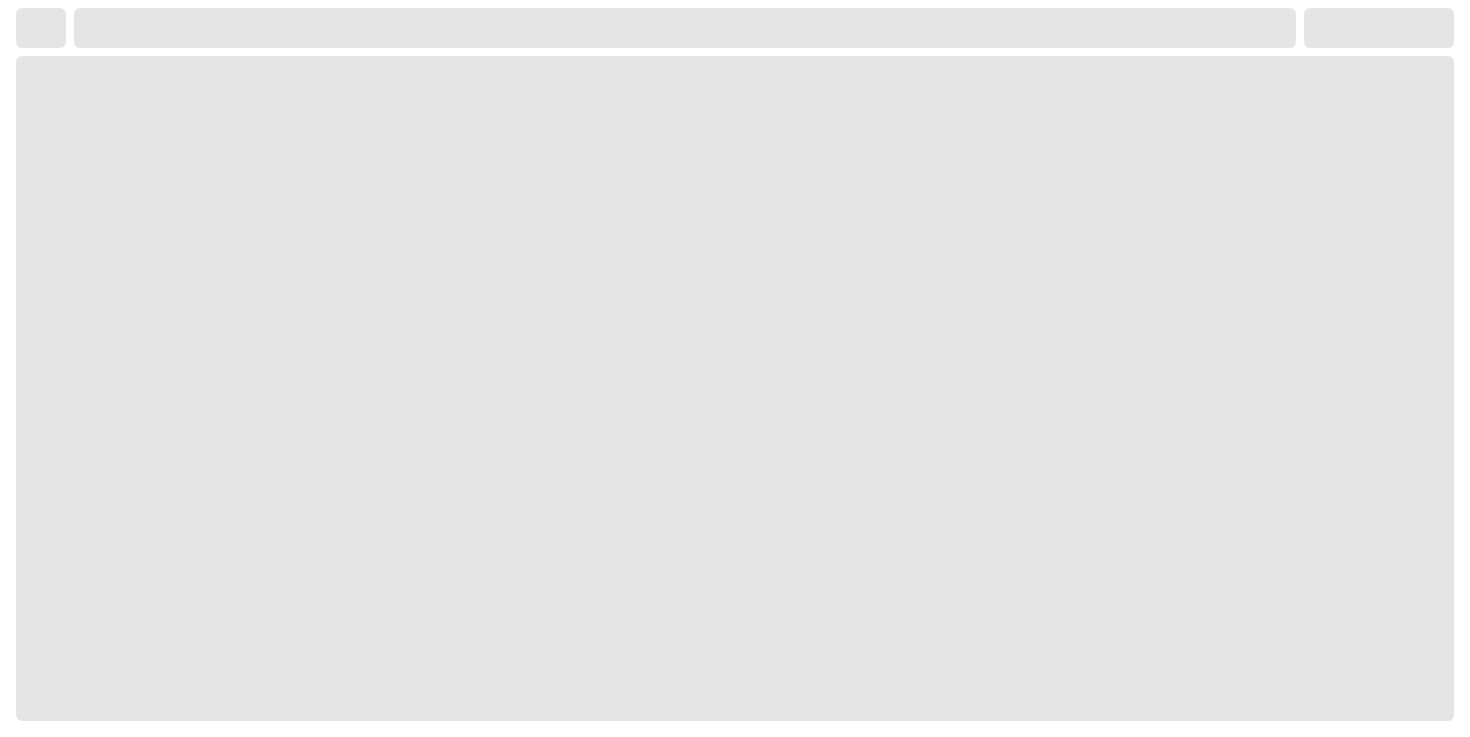 select on "**********" 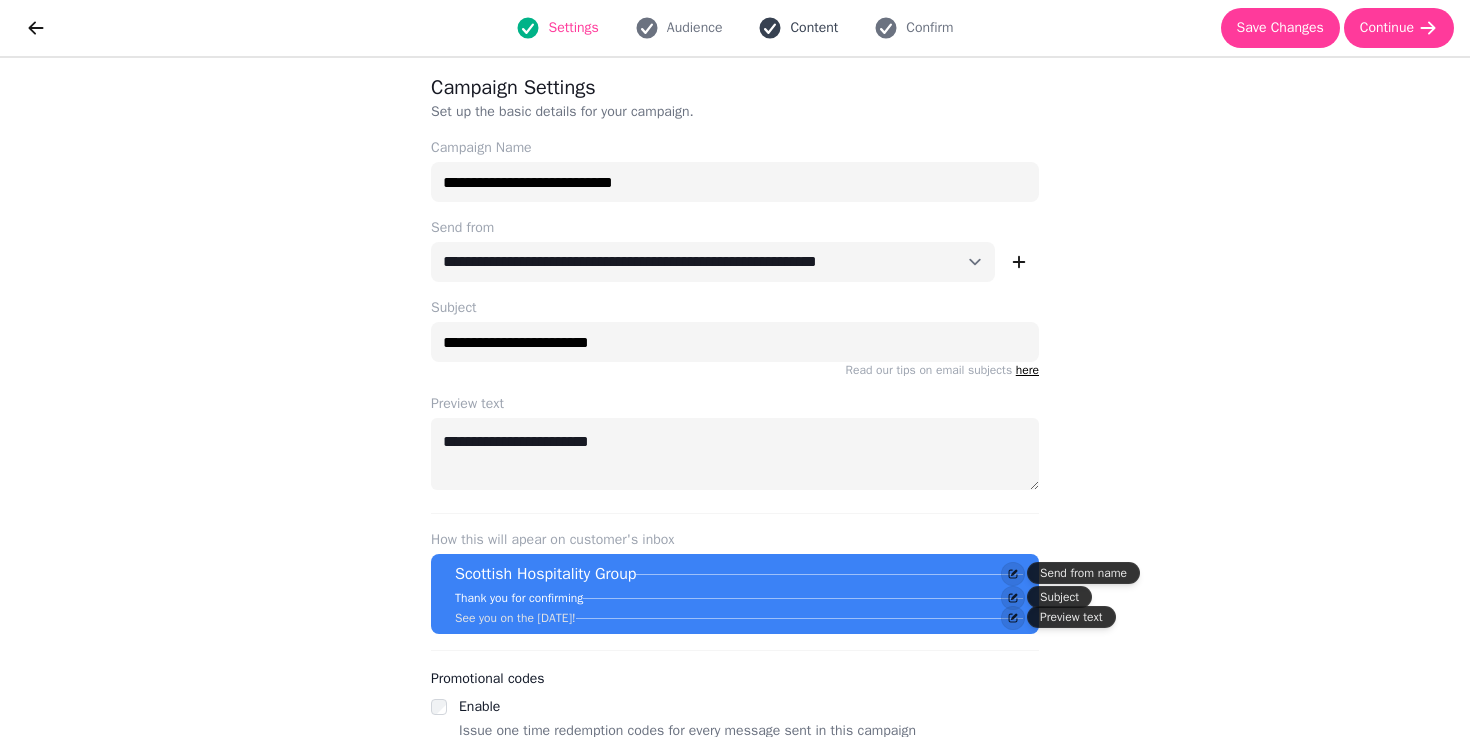 click on "Content" at bounding box center (814, 28) 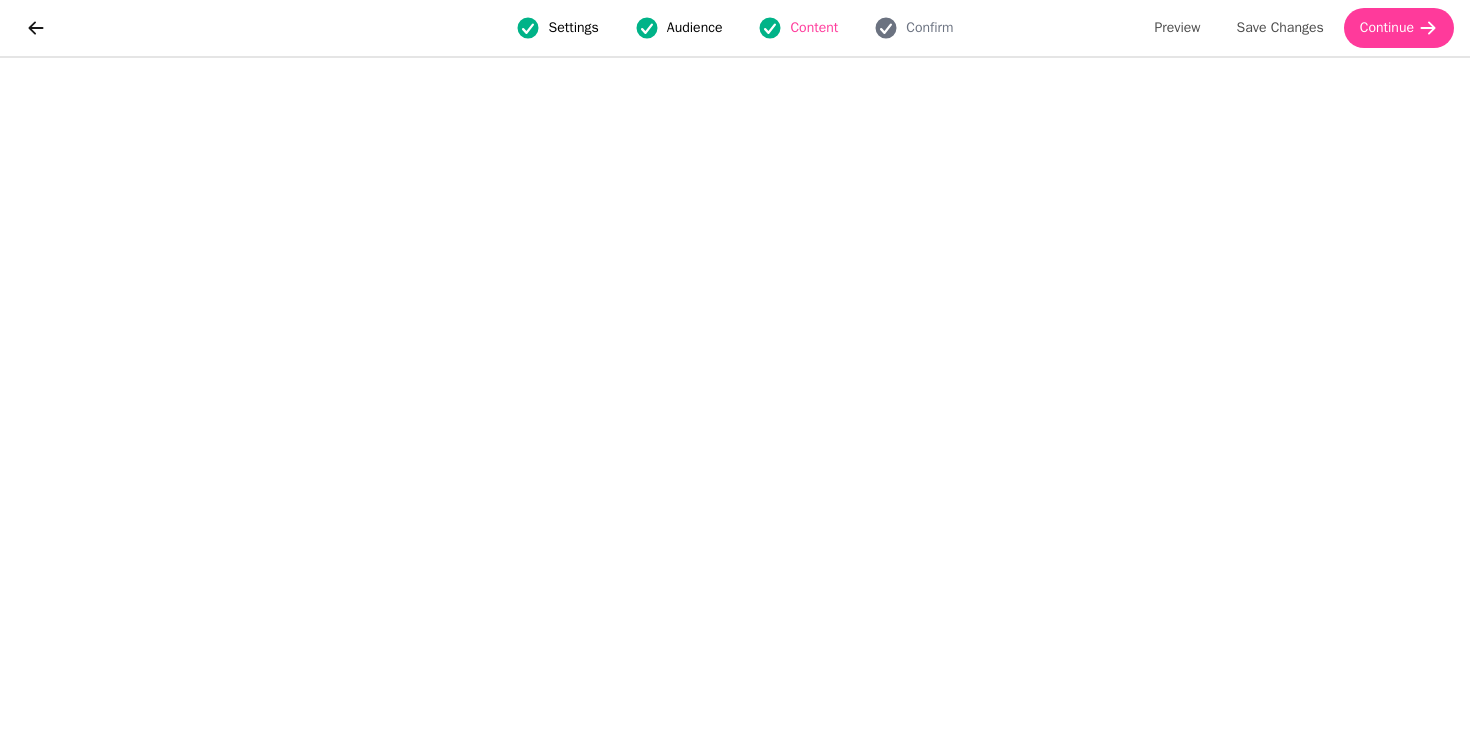 type 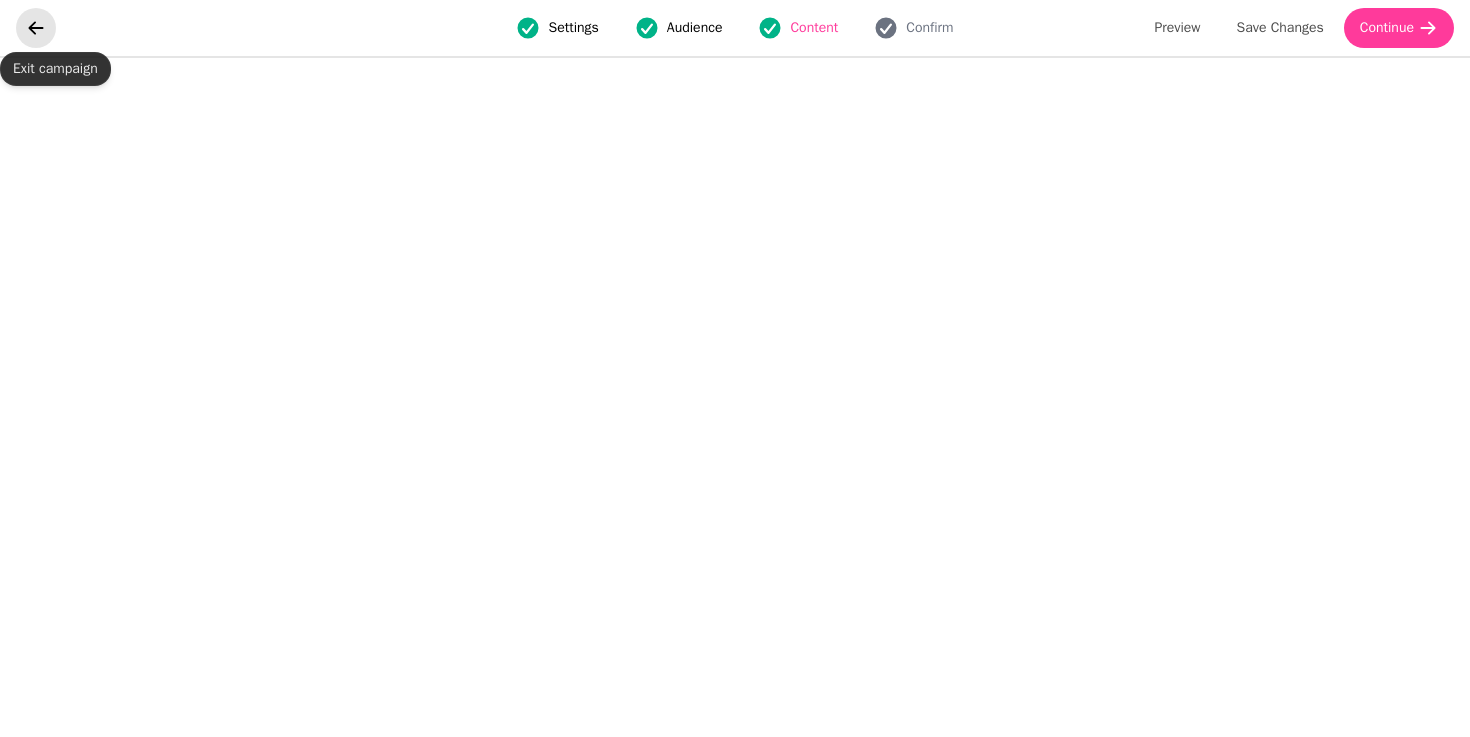 click 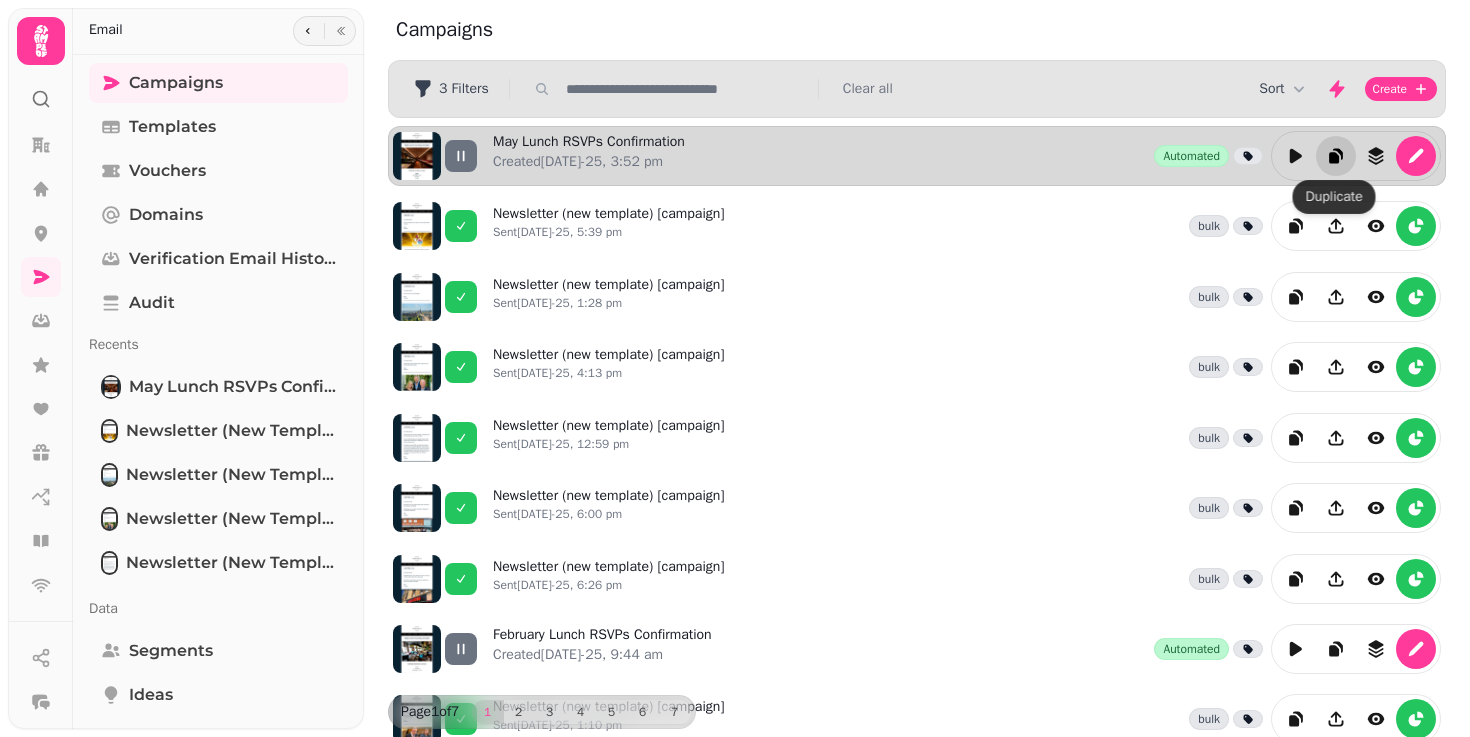 click 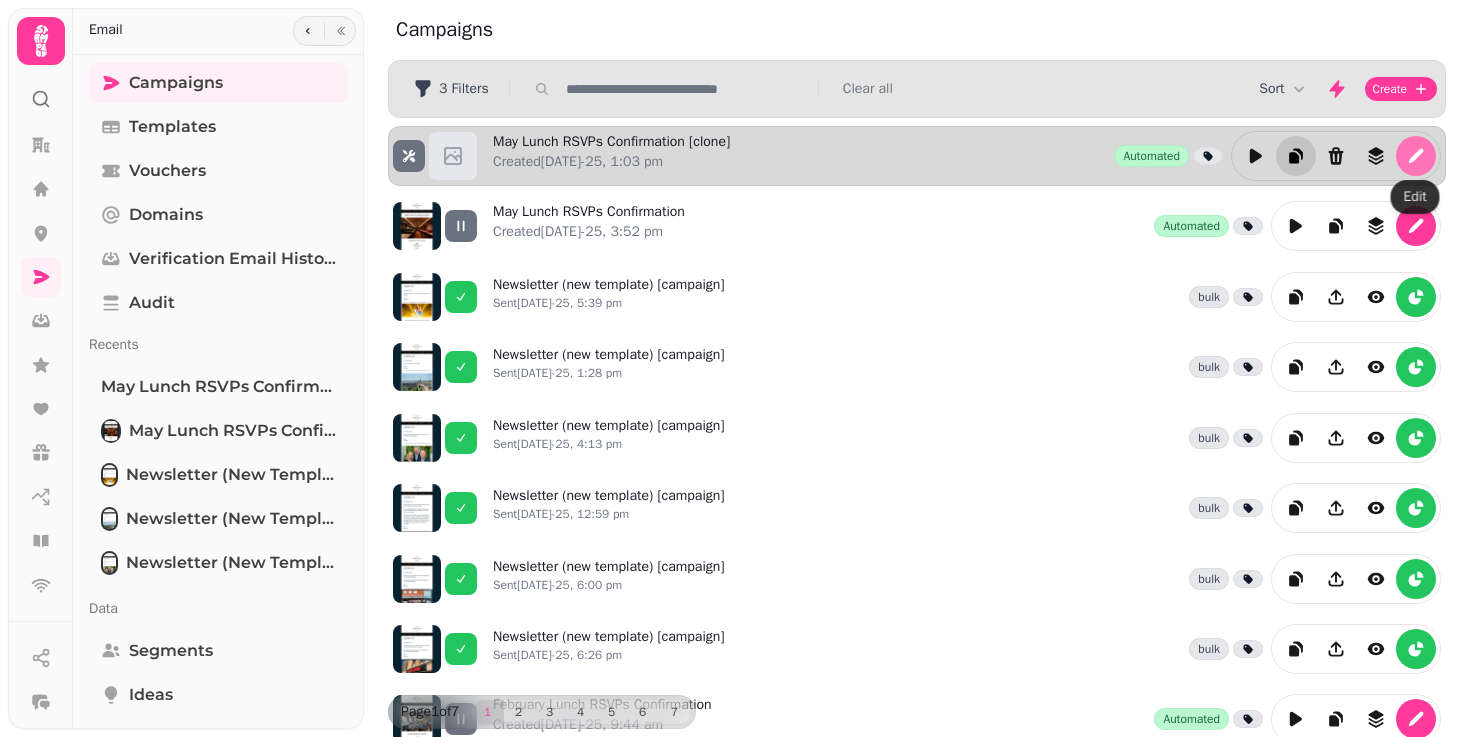 click 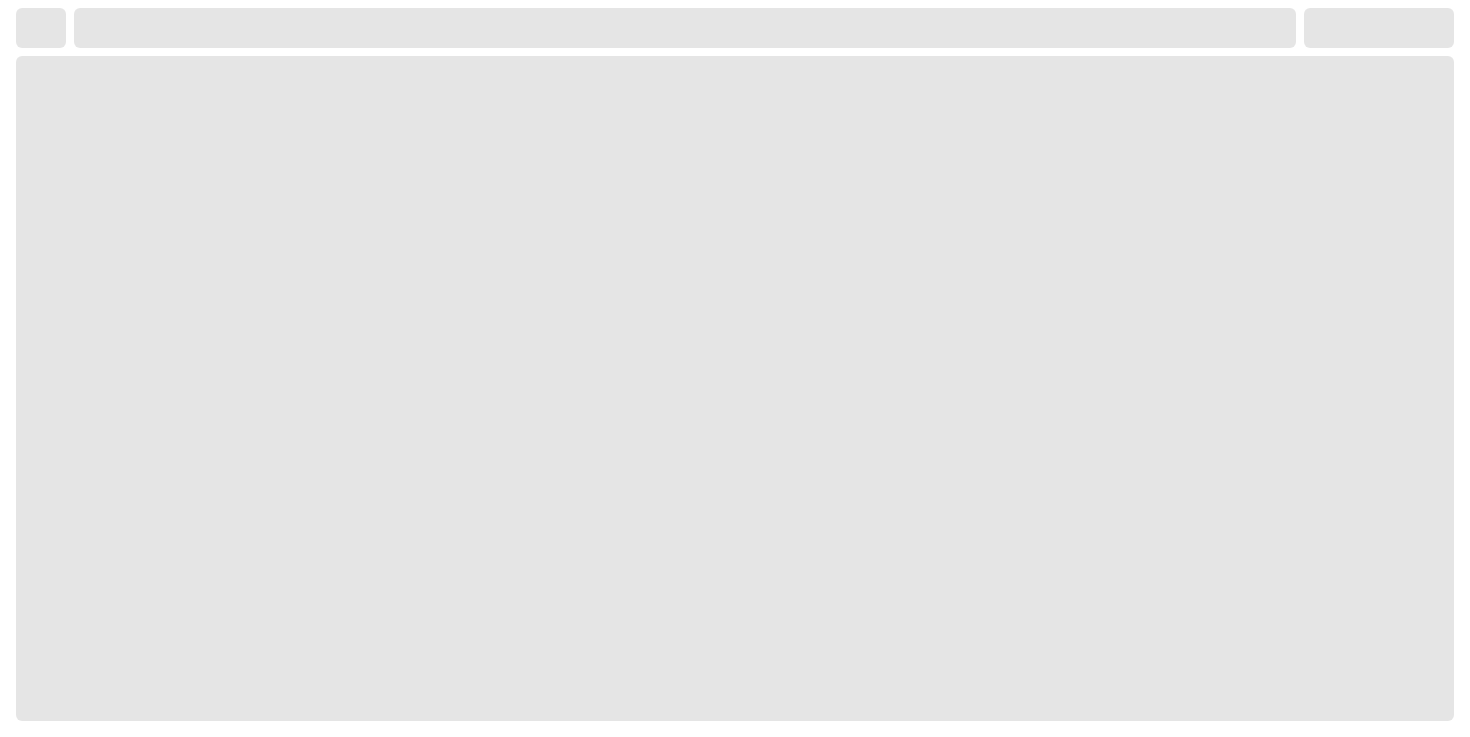 select on "**********" 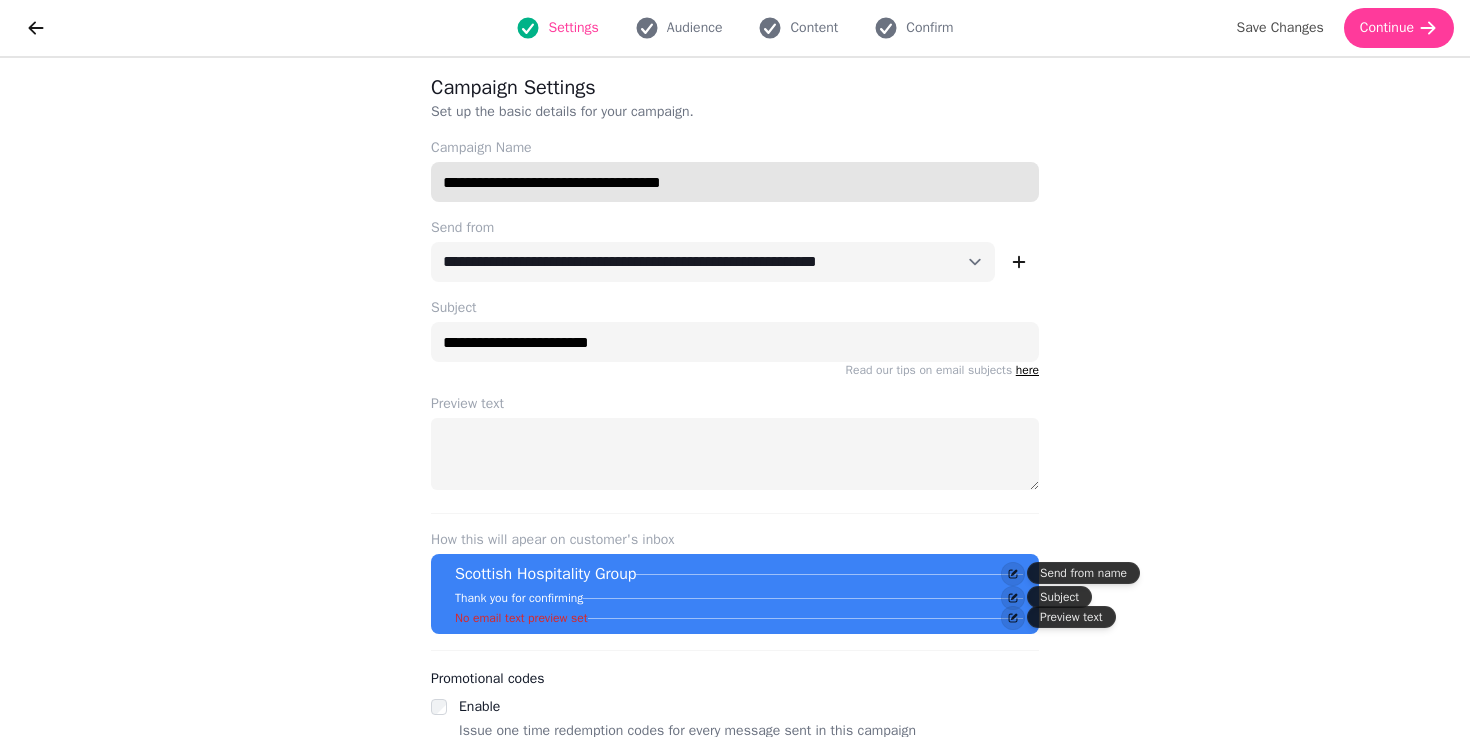 click on "**********" at bounding box center [735, 182] 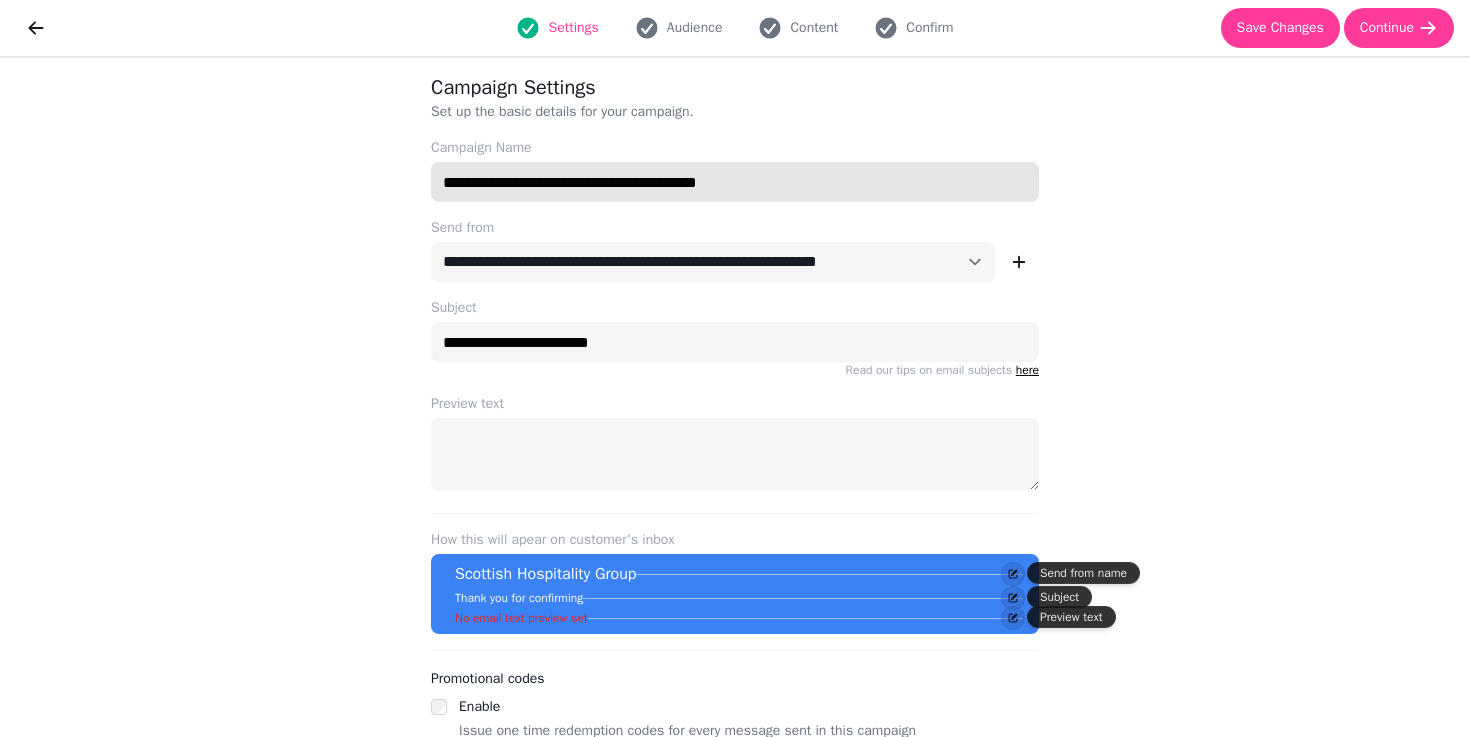 click on "**********" at bounding box center (735, 182) 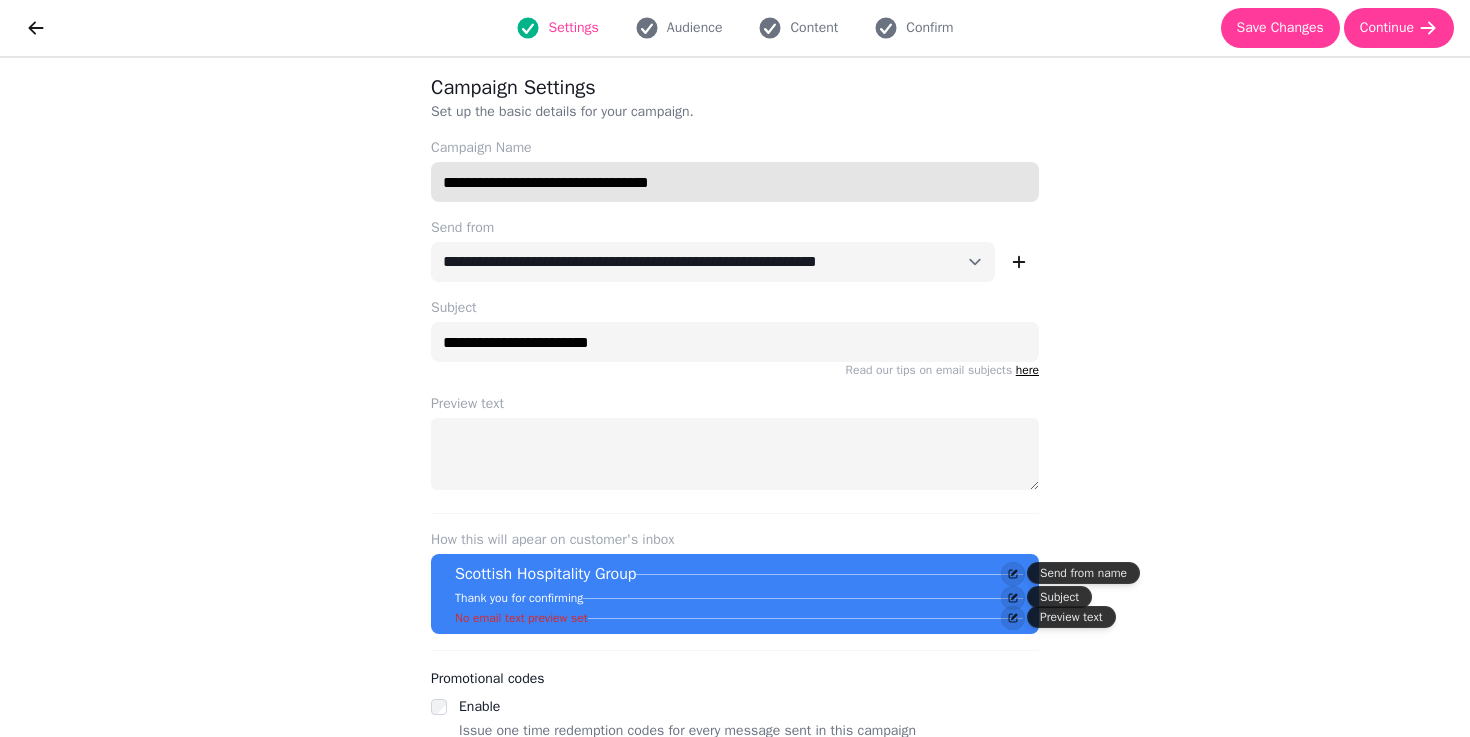type on "**********" 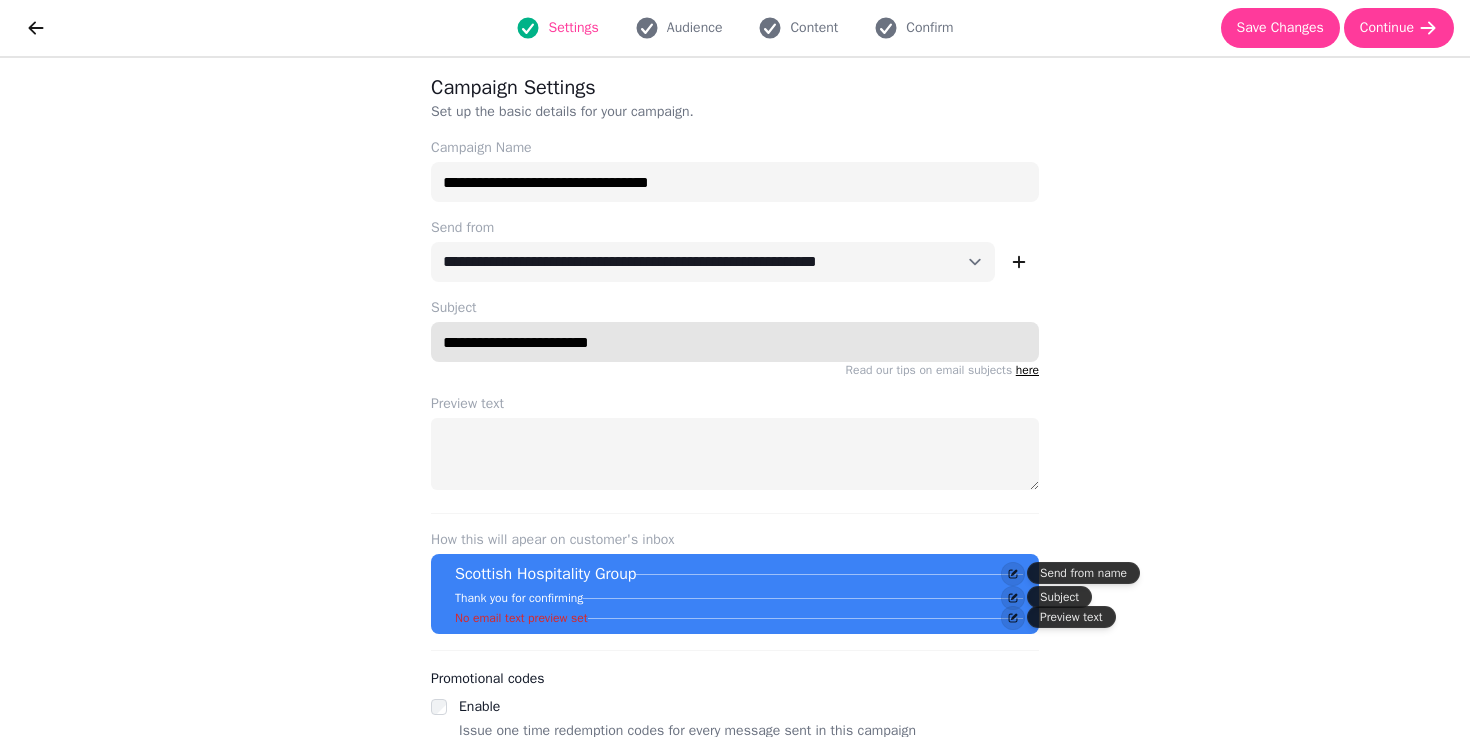 click on "**********" at bounding box center (735, 342) 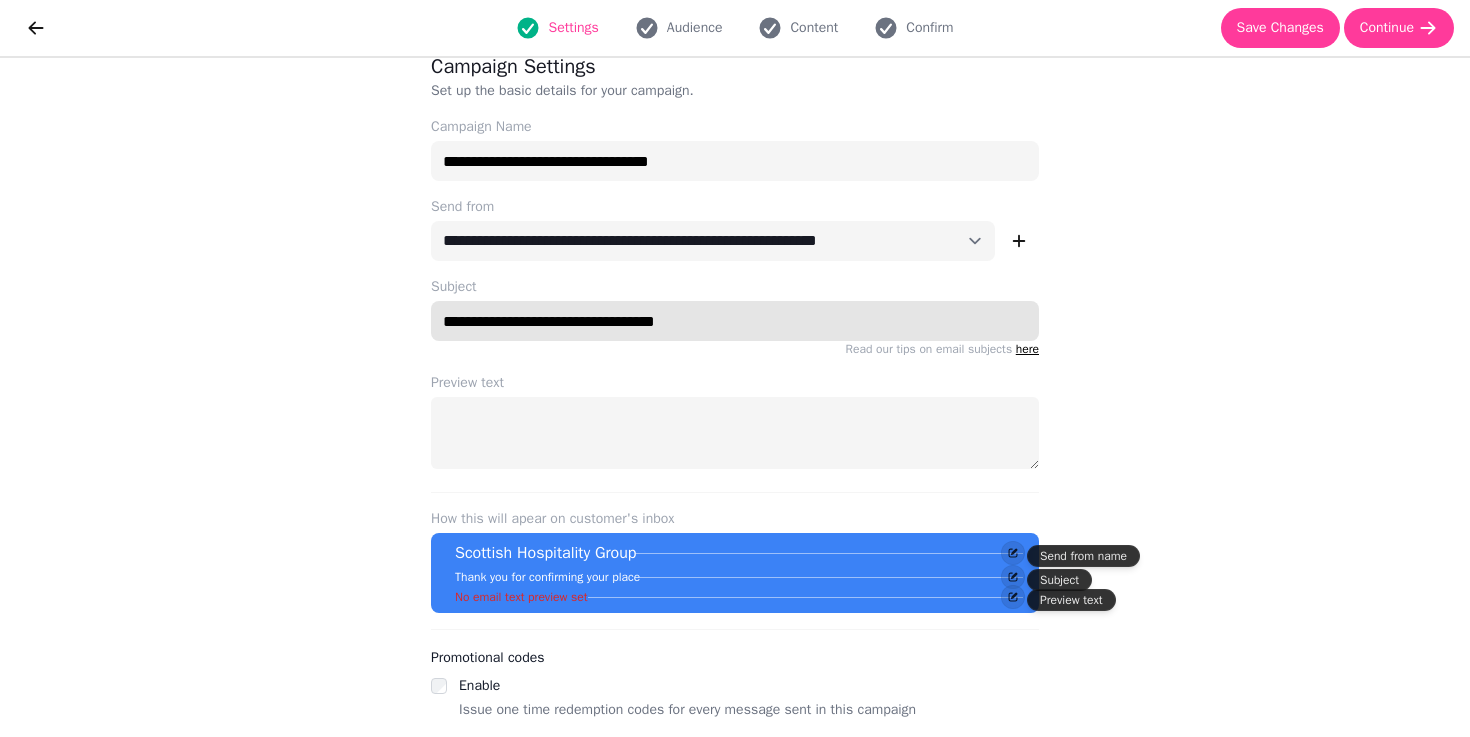 scroll, scrollTop: 0, scrollLeft: 0, axis: both 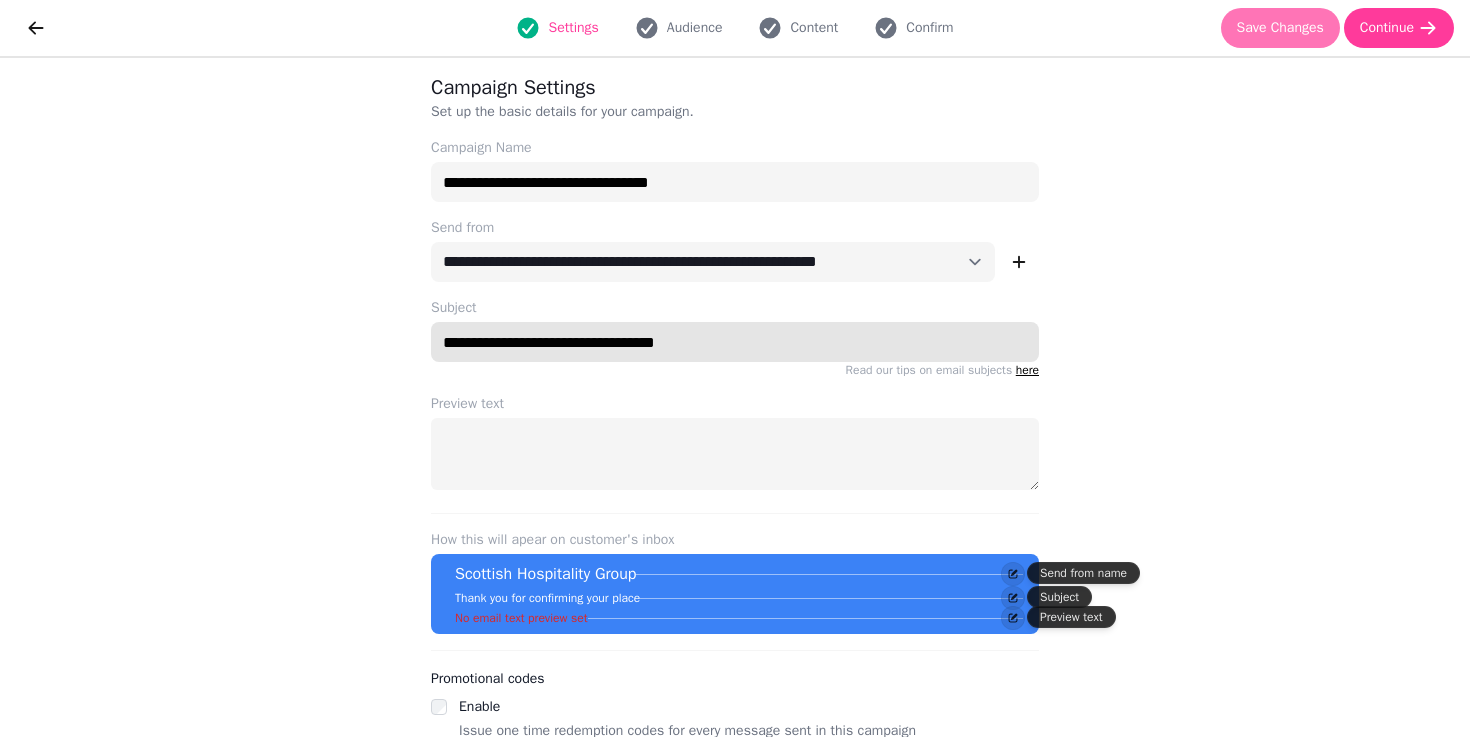 type on "**********" 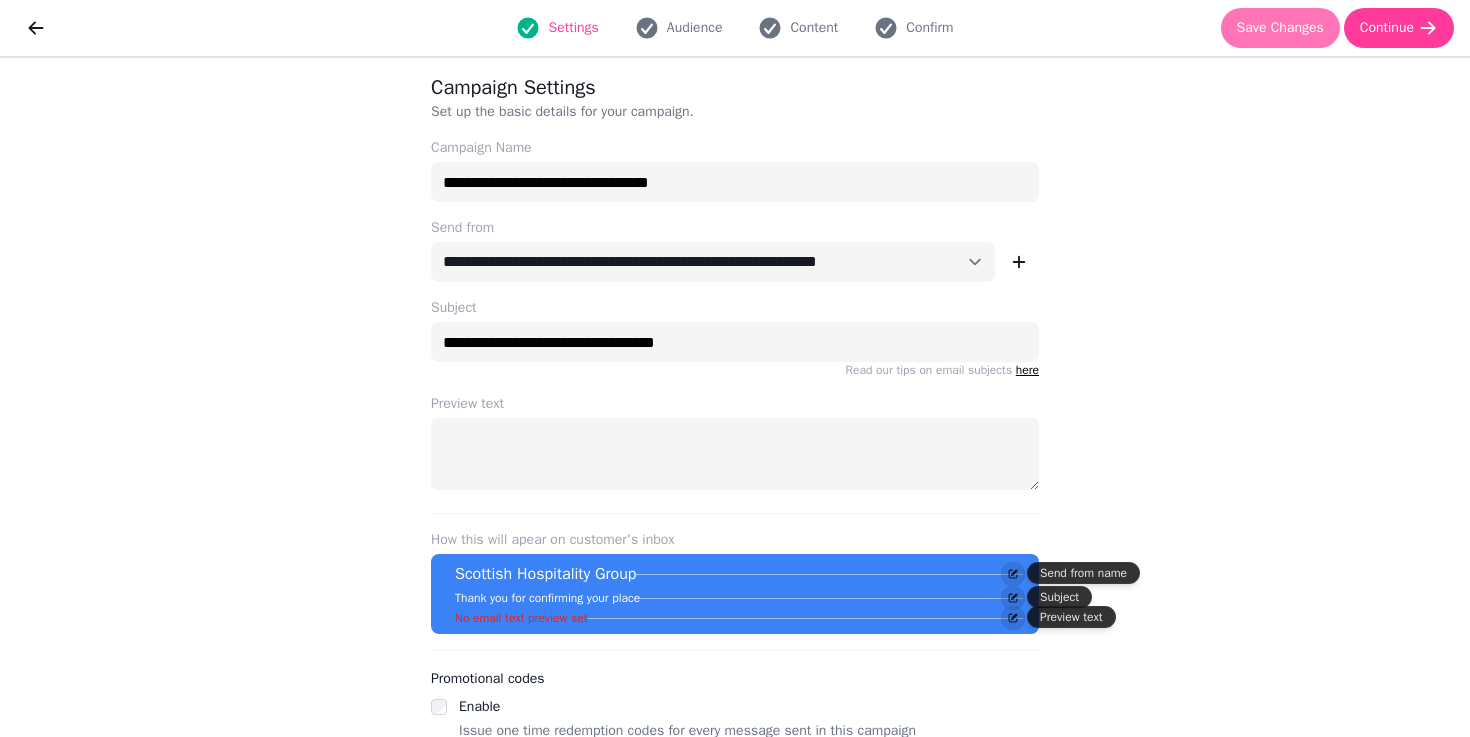 click on "Save Changes" at bounding box center (1280, 28) 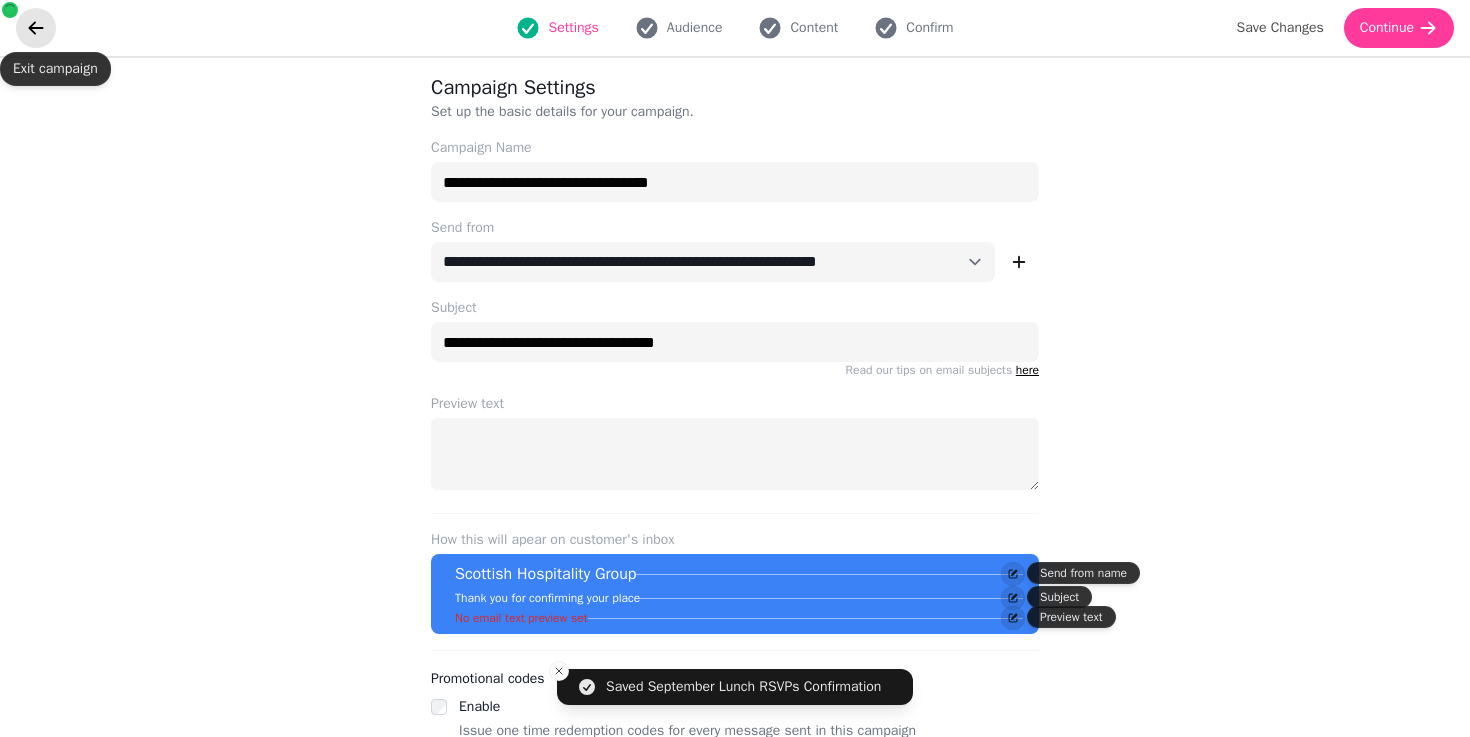 click 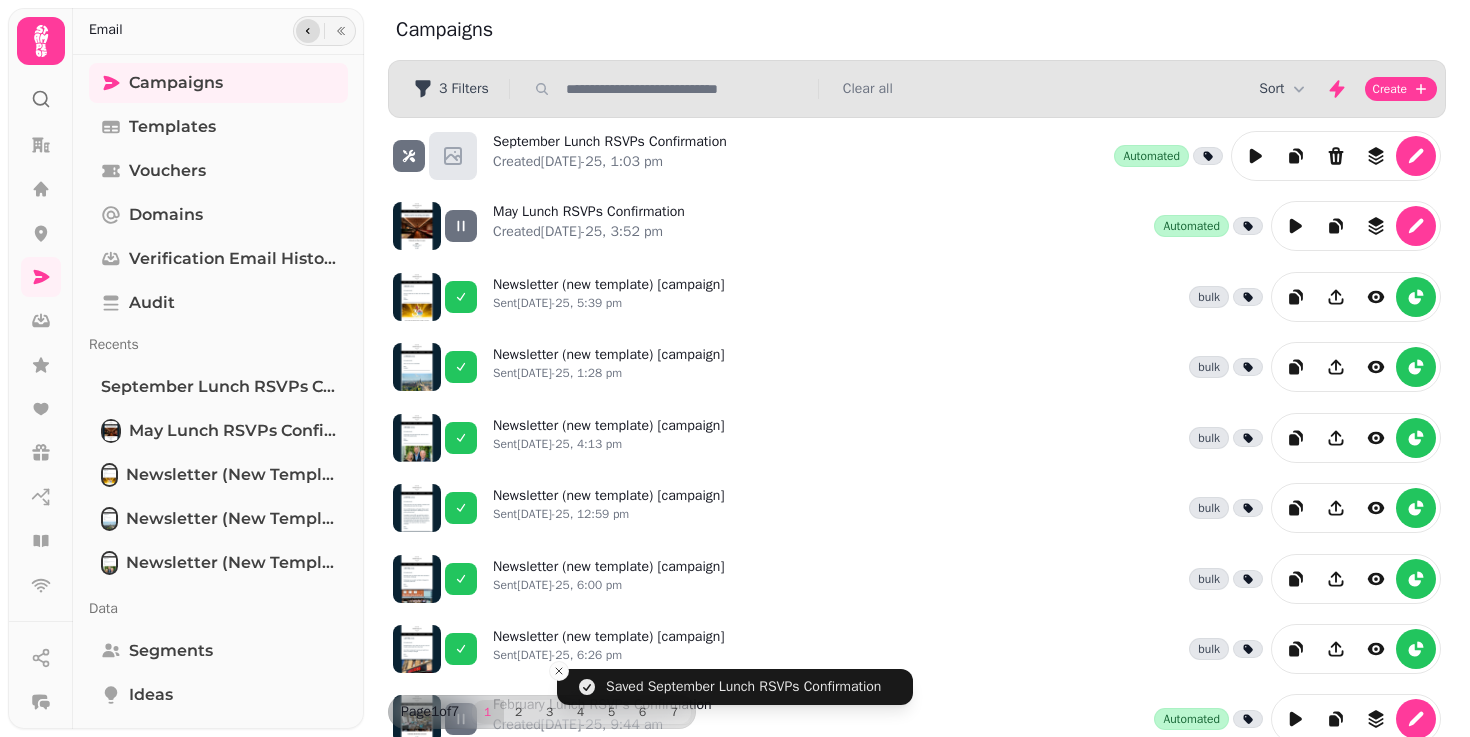 click 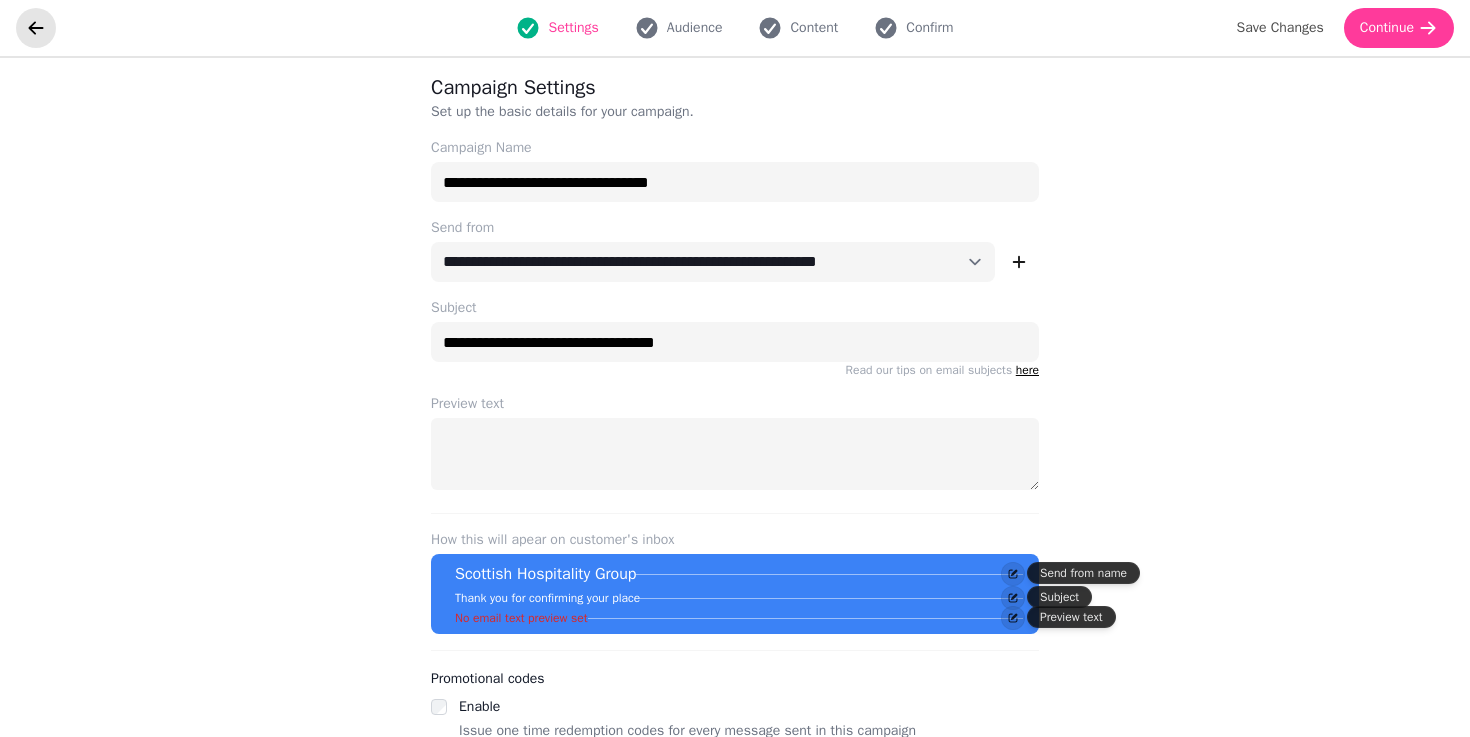 click at bounding box center [36, 28] 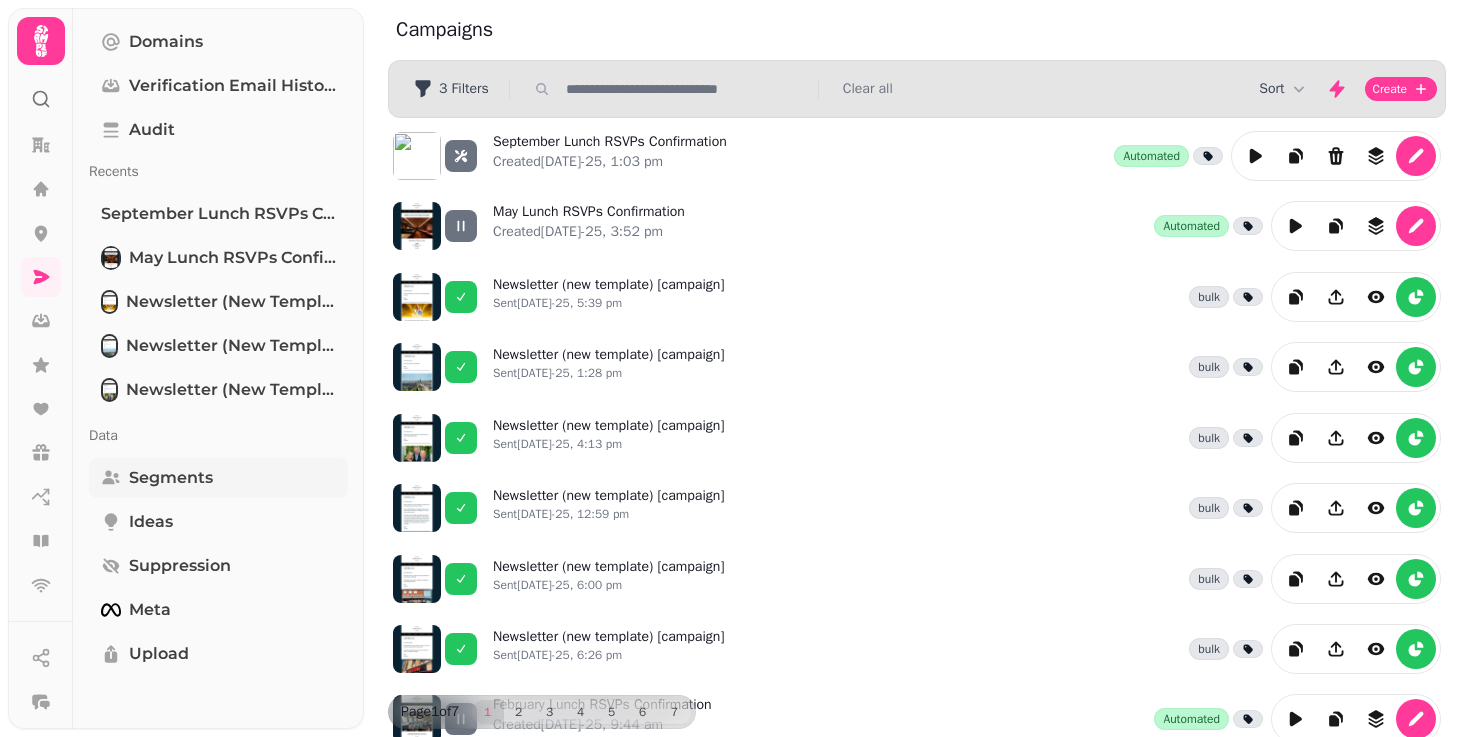 scroll, scrollTop: 189, scrollLeft: 0, axis: vertical 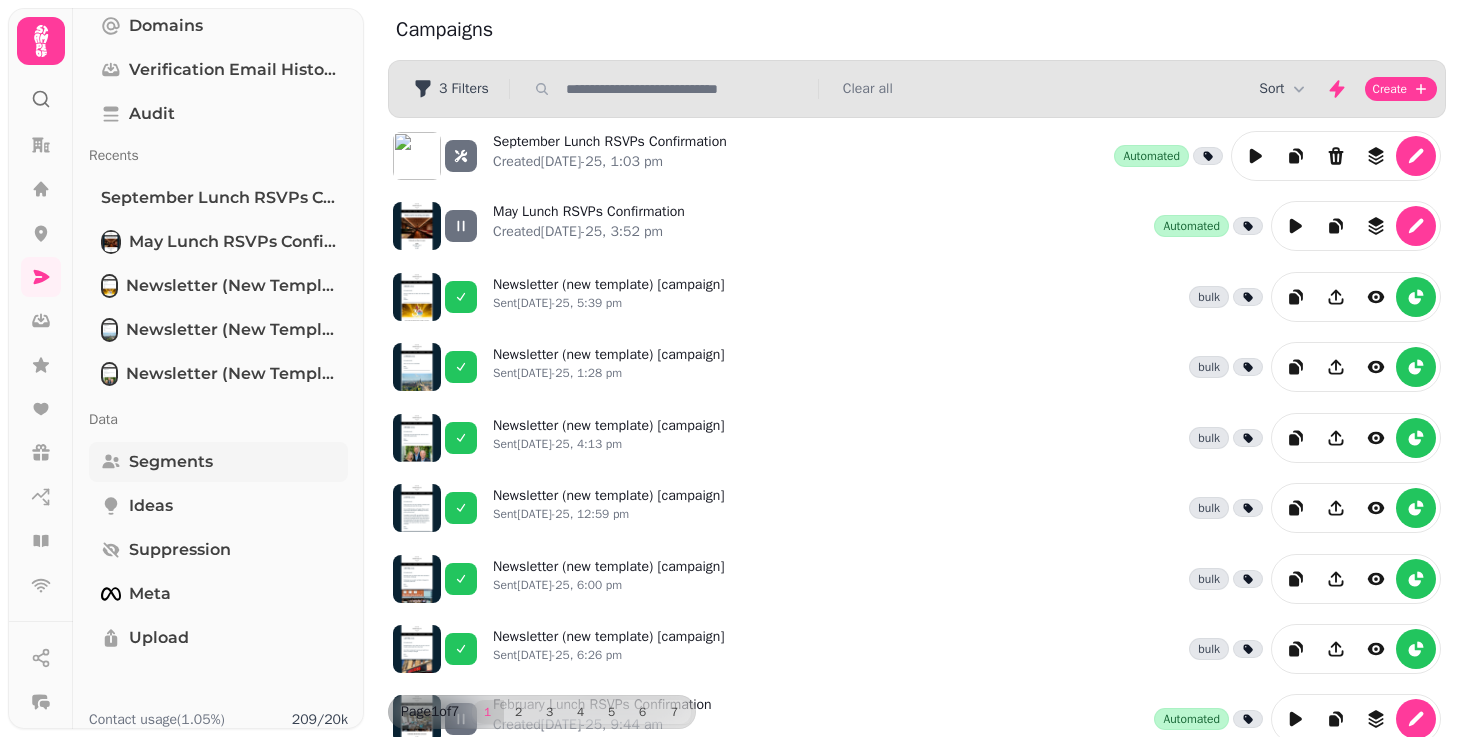 click on "Segments" at bounding box center (171, 462) 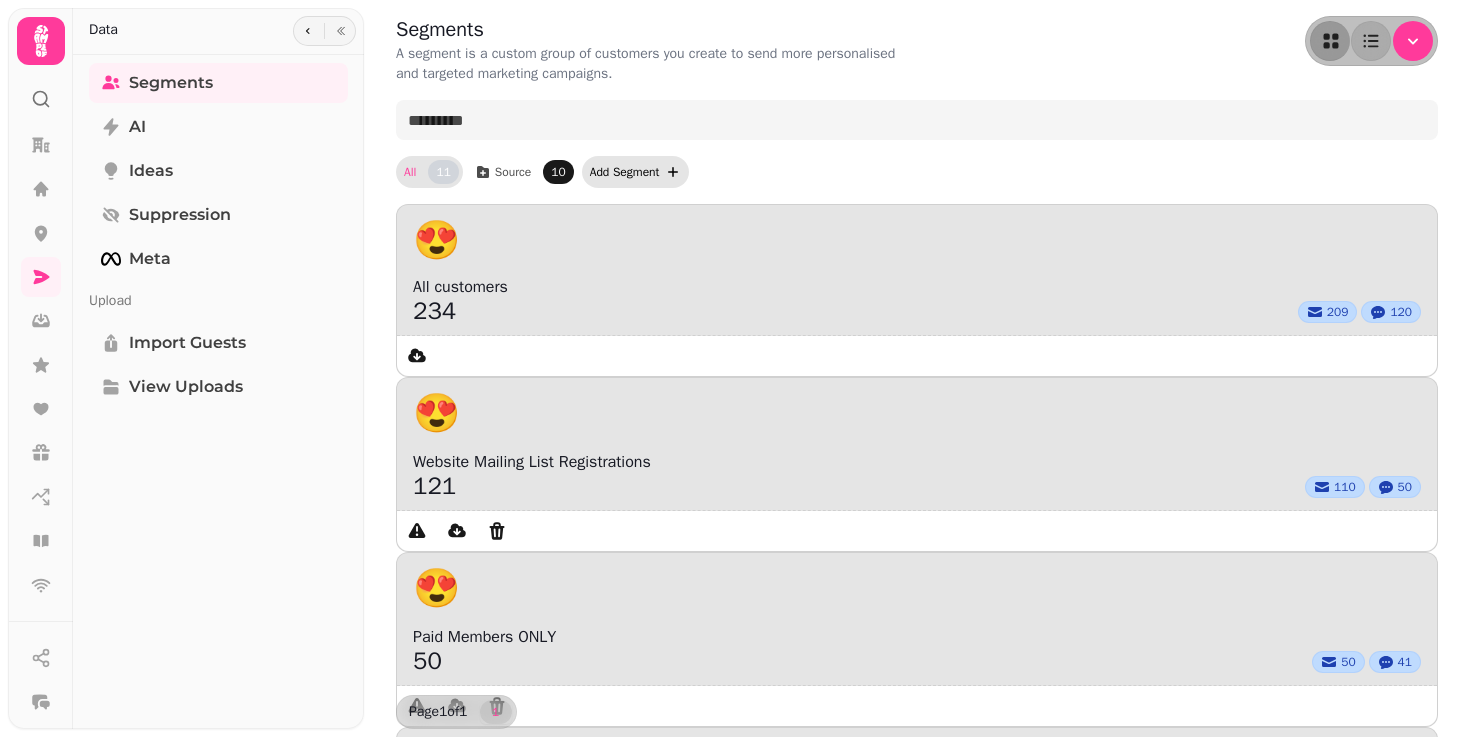 click 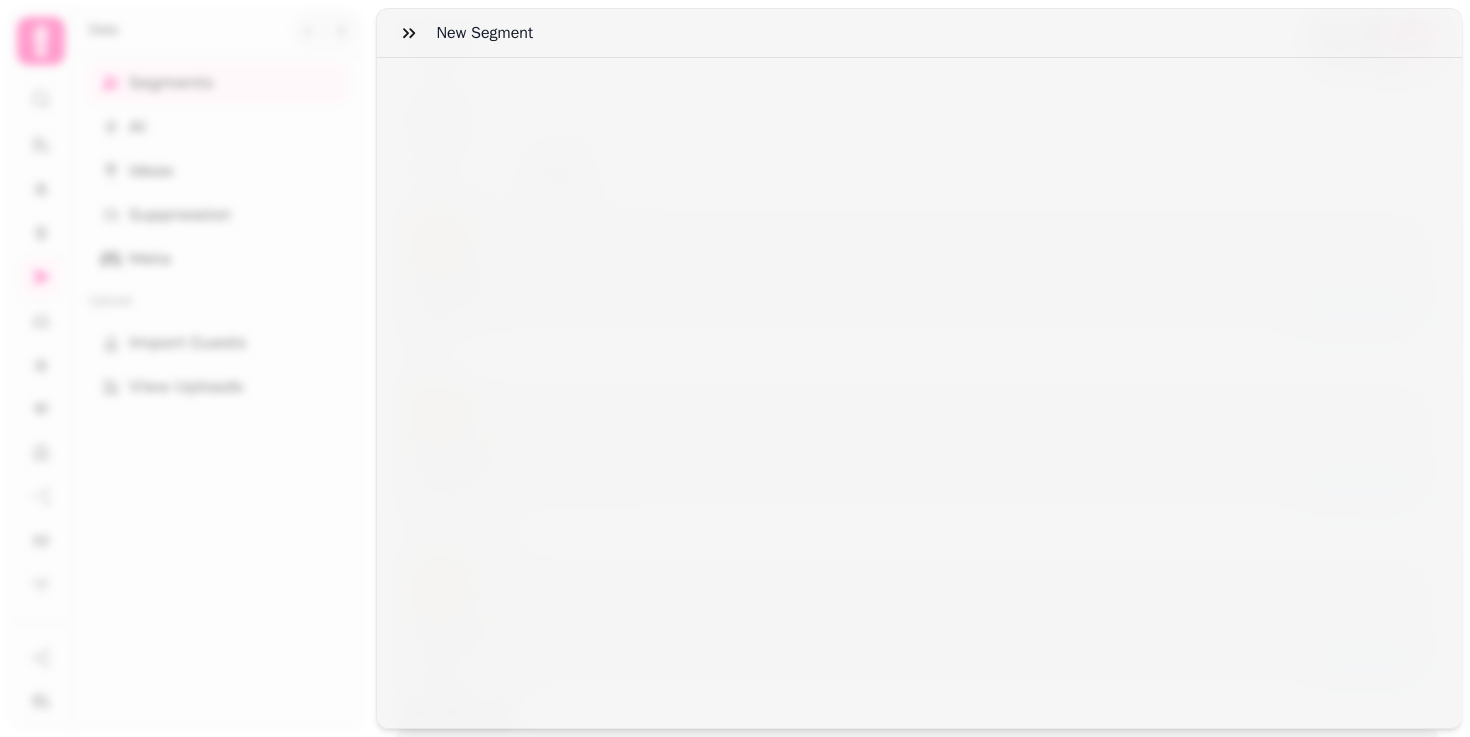 select on "**" 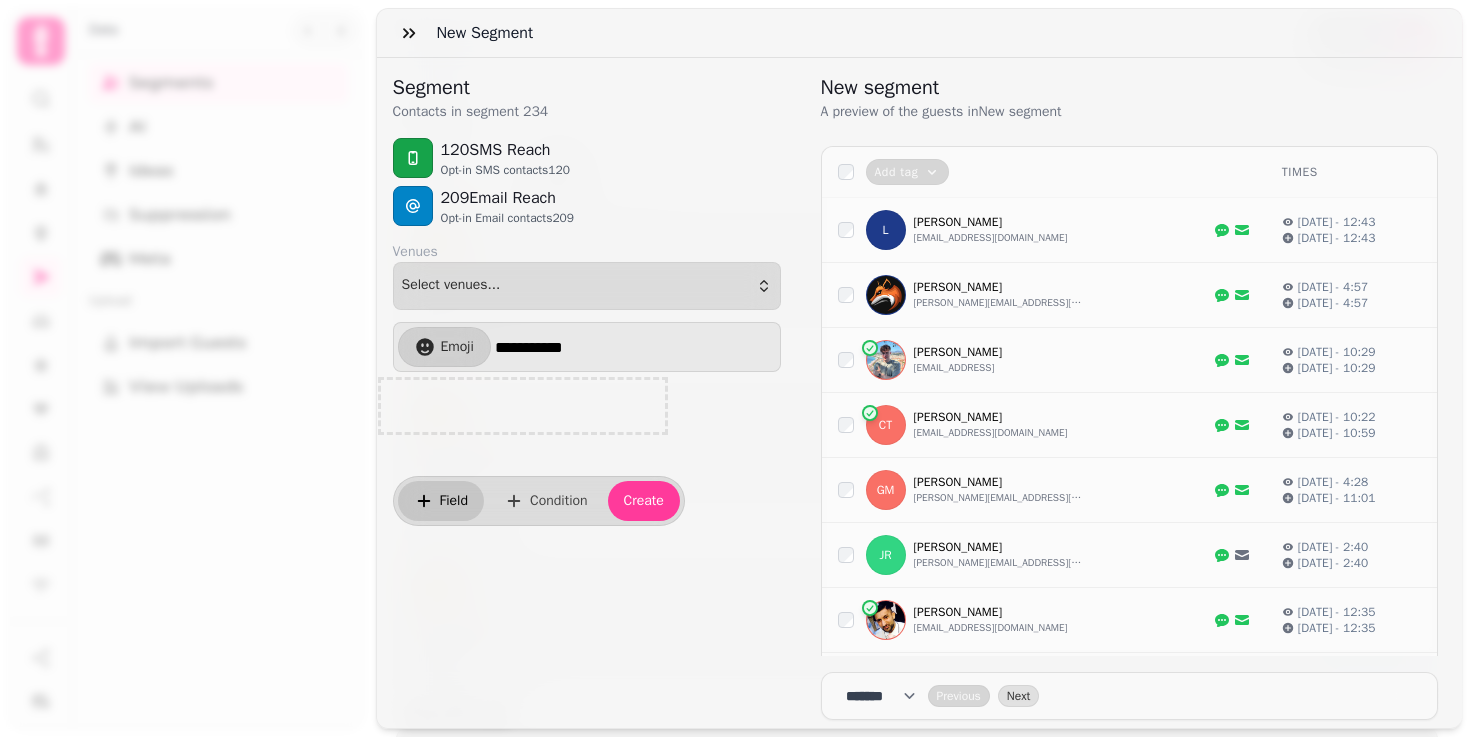 click on "Field" at bounding box center (441, 501) 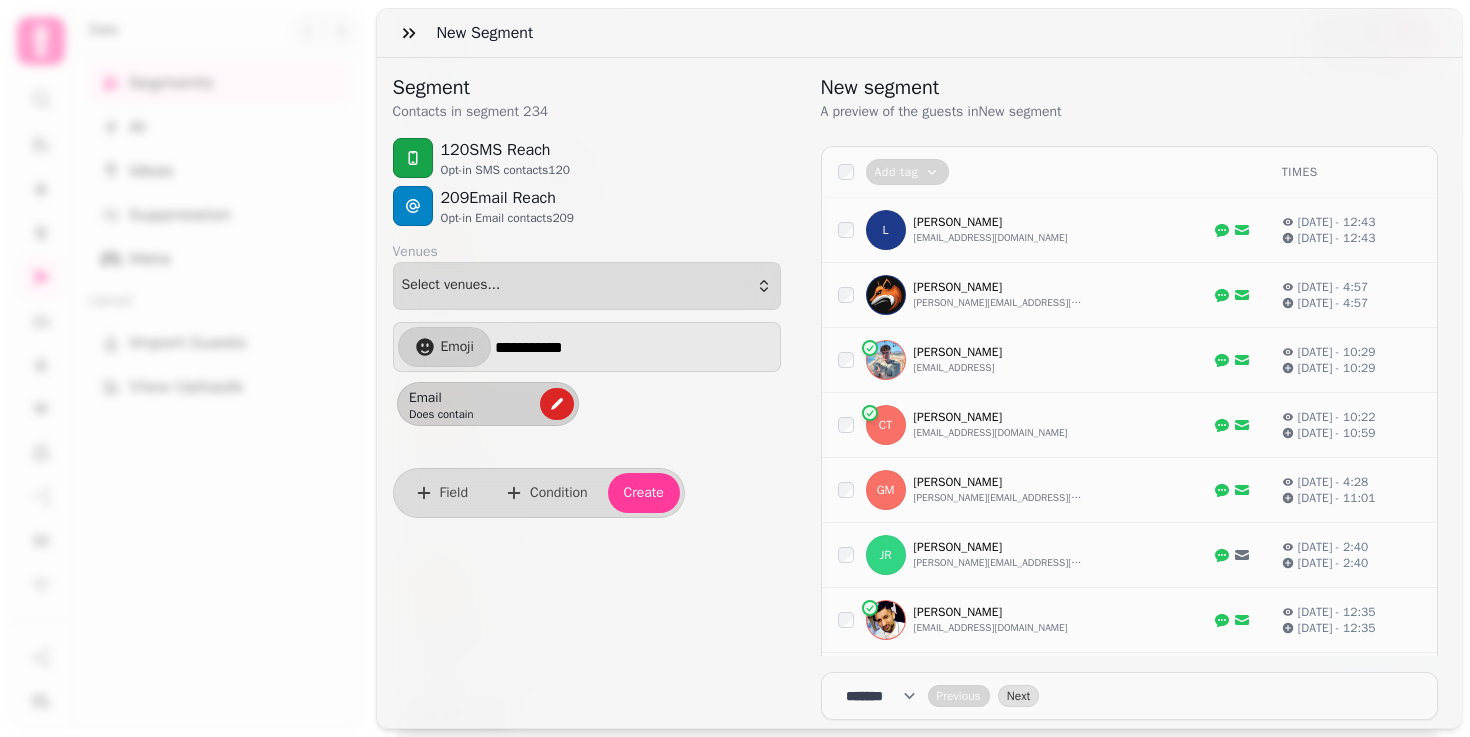 click on "Email Does contain" at bounding box center [488, 404] 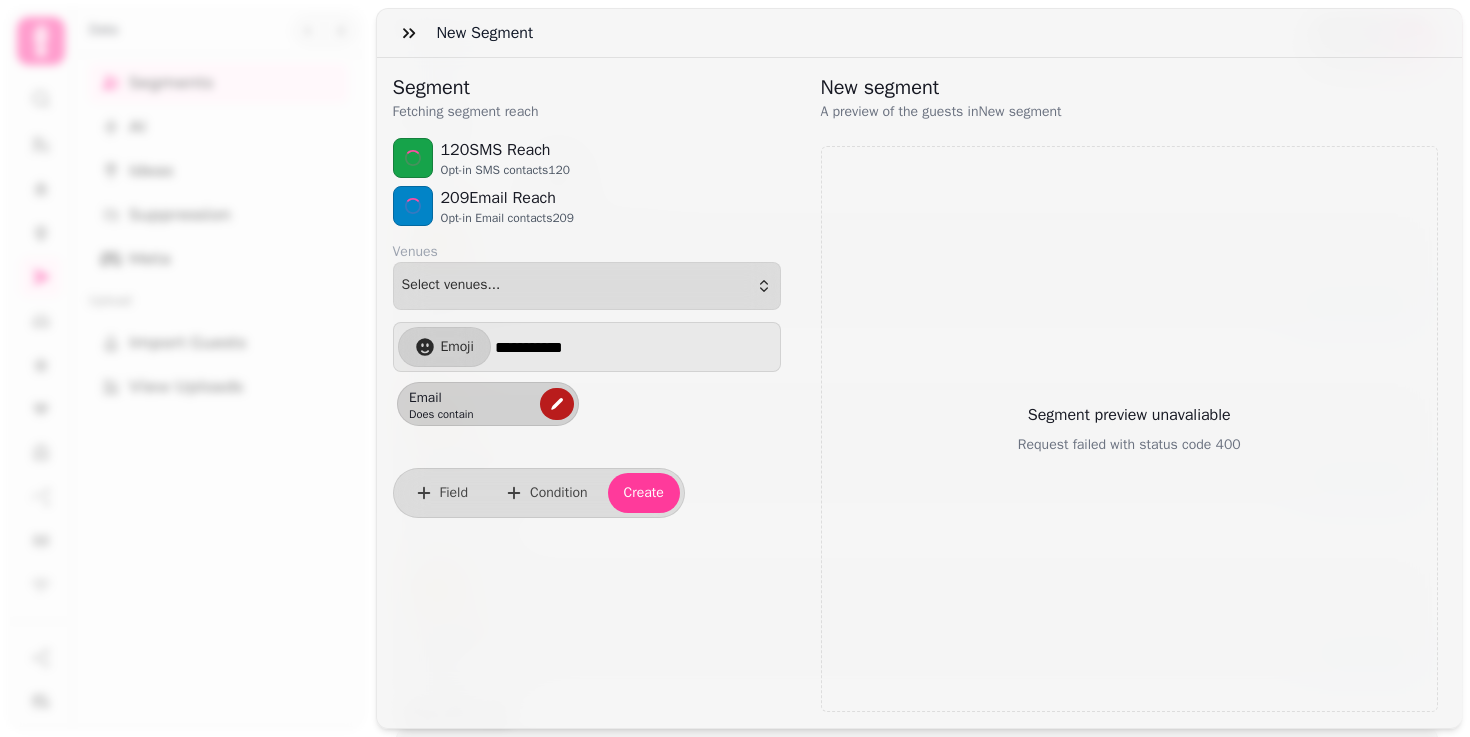 click 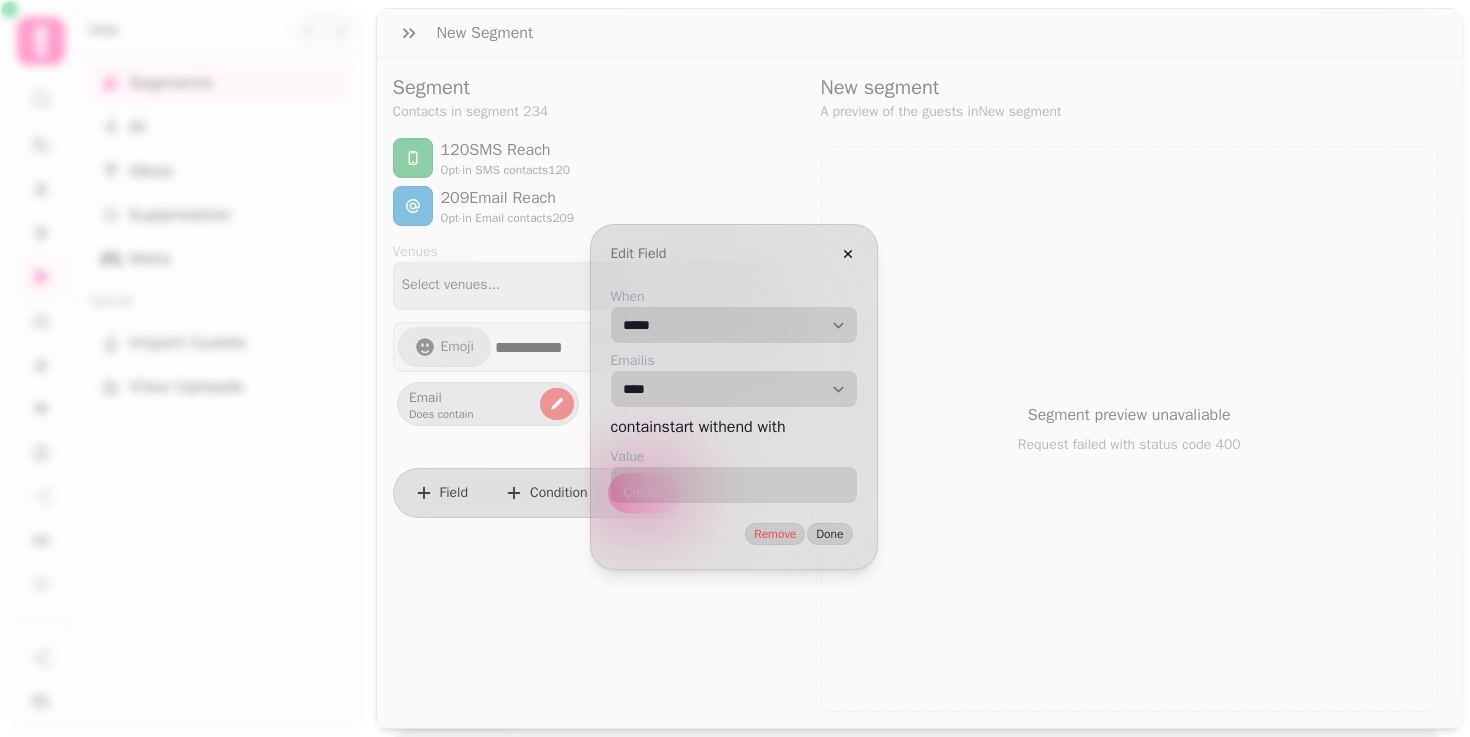 click on "**********" at bounding box center (734, 325) 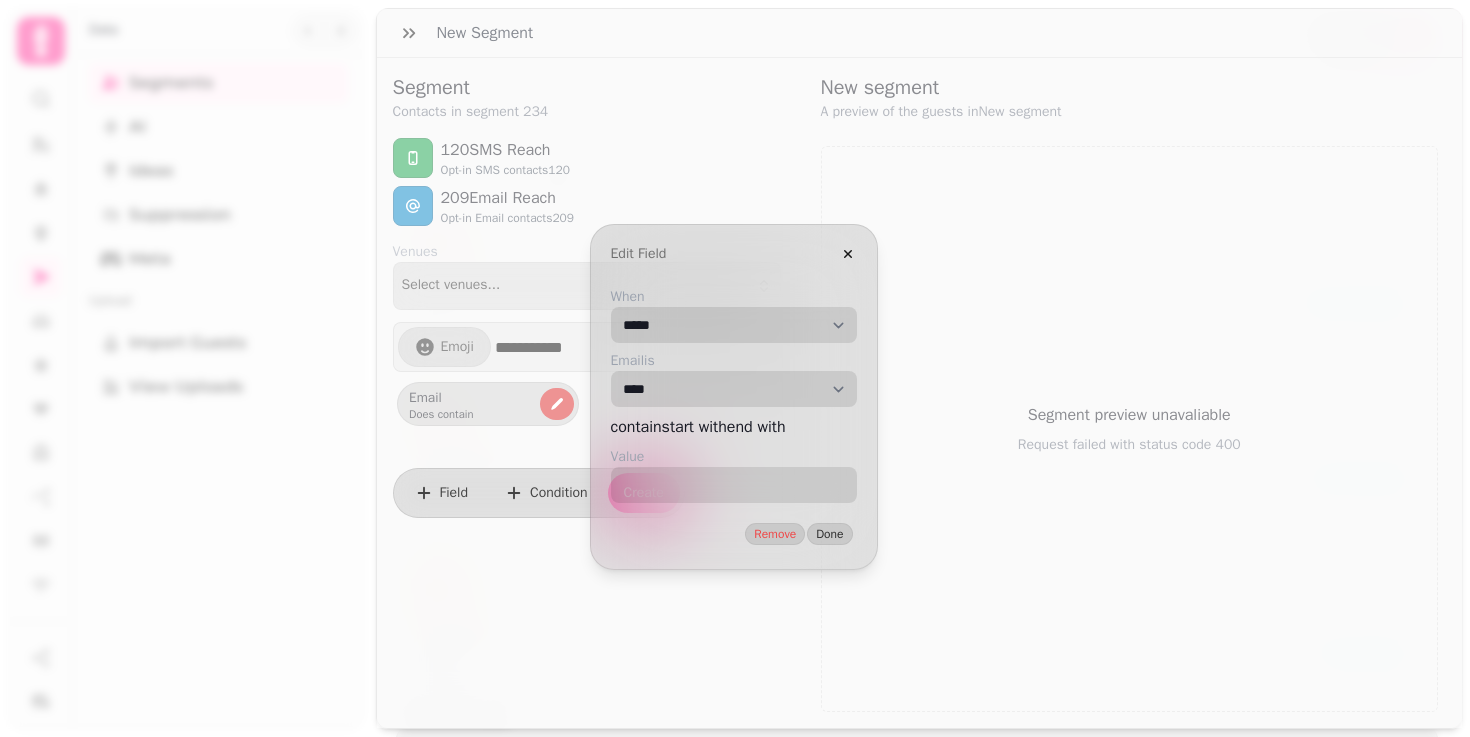 select on "*****" 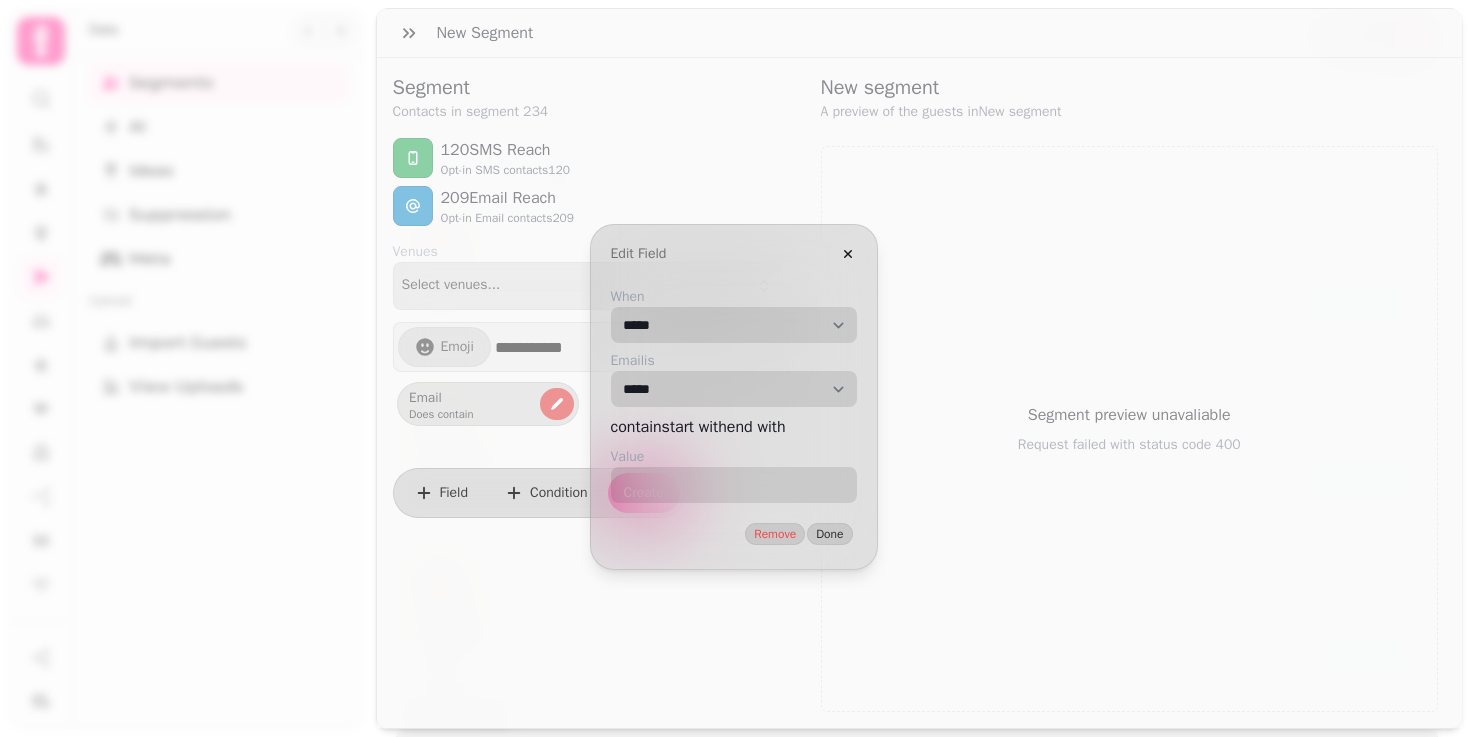 select on "**********" 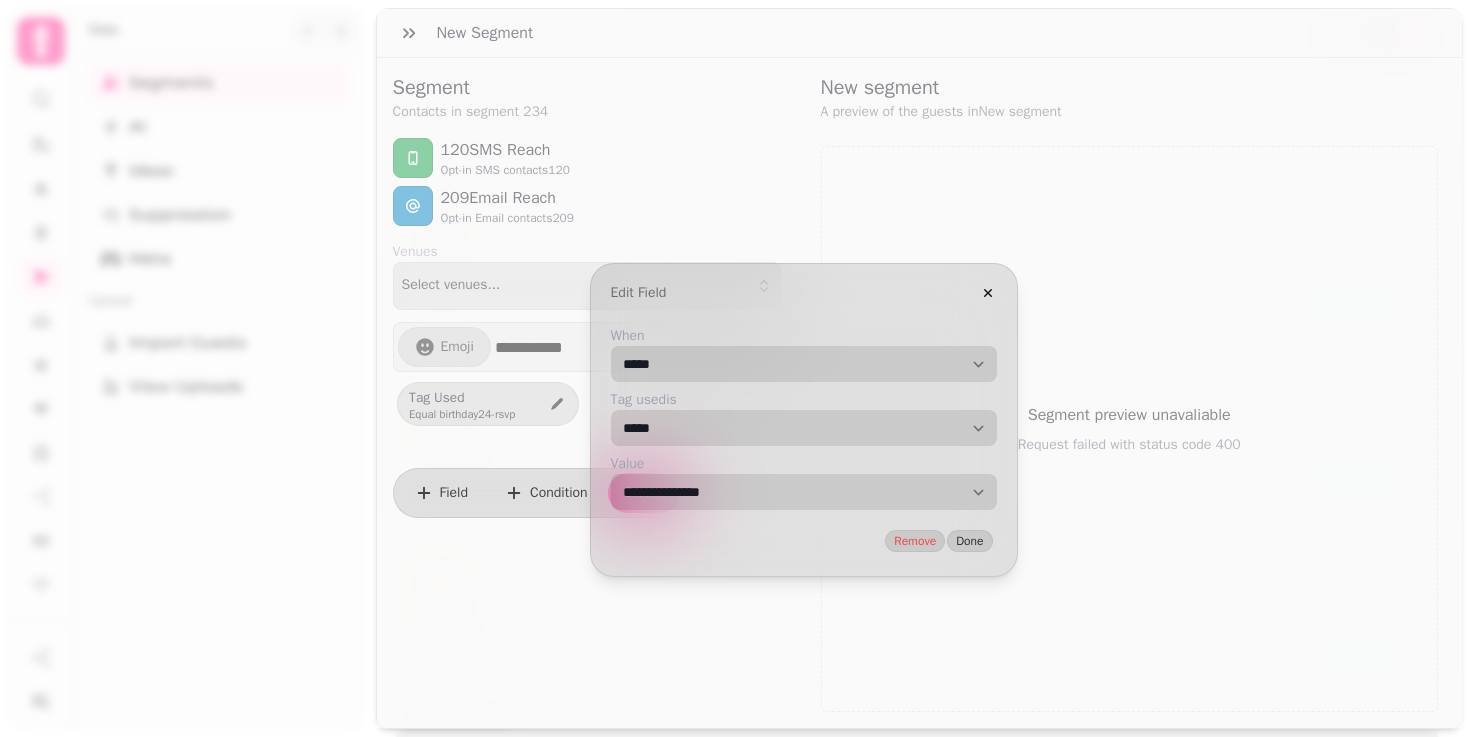 click on "**********" at bounding box center [804, 492] 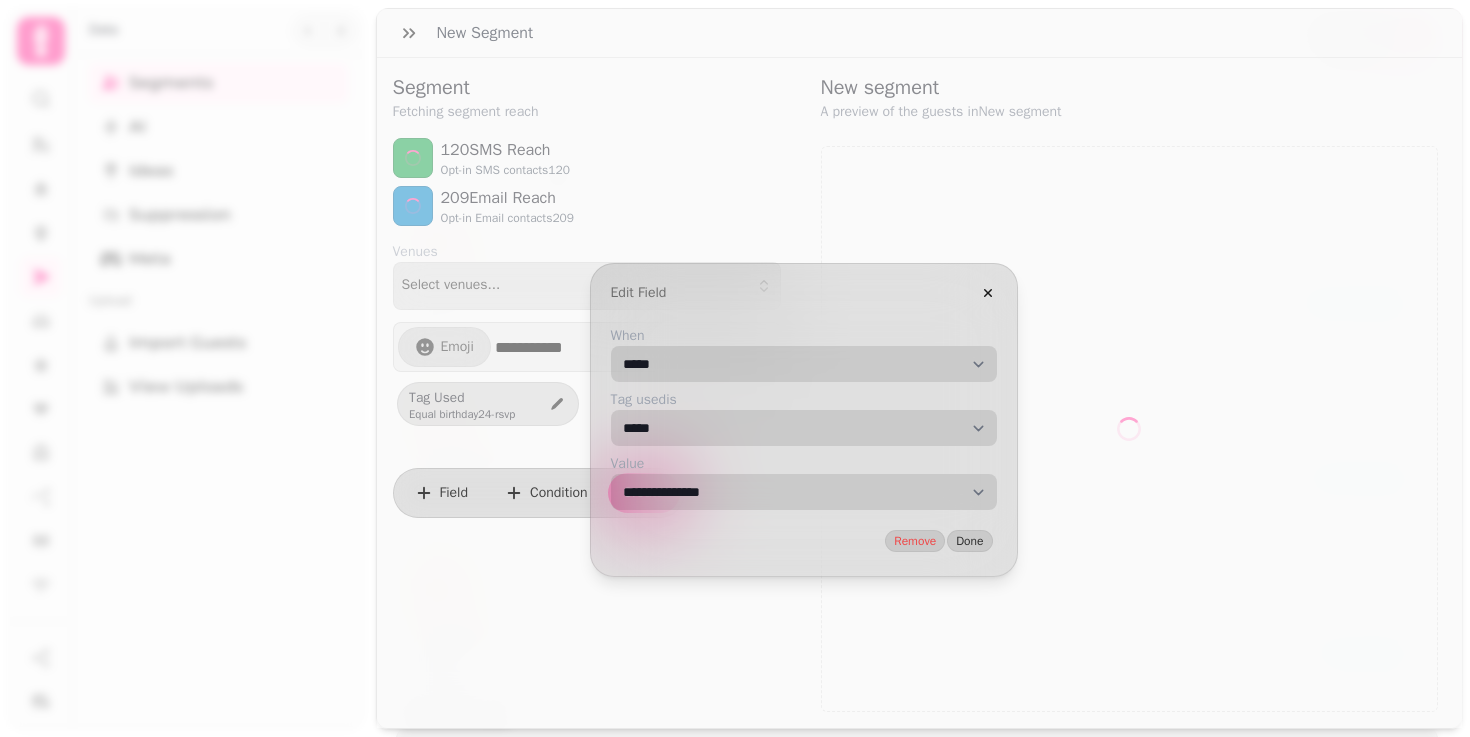 select on "**" 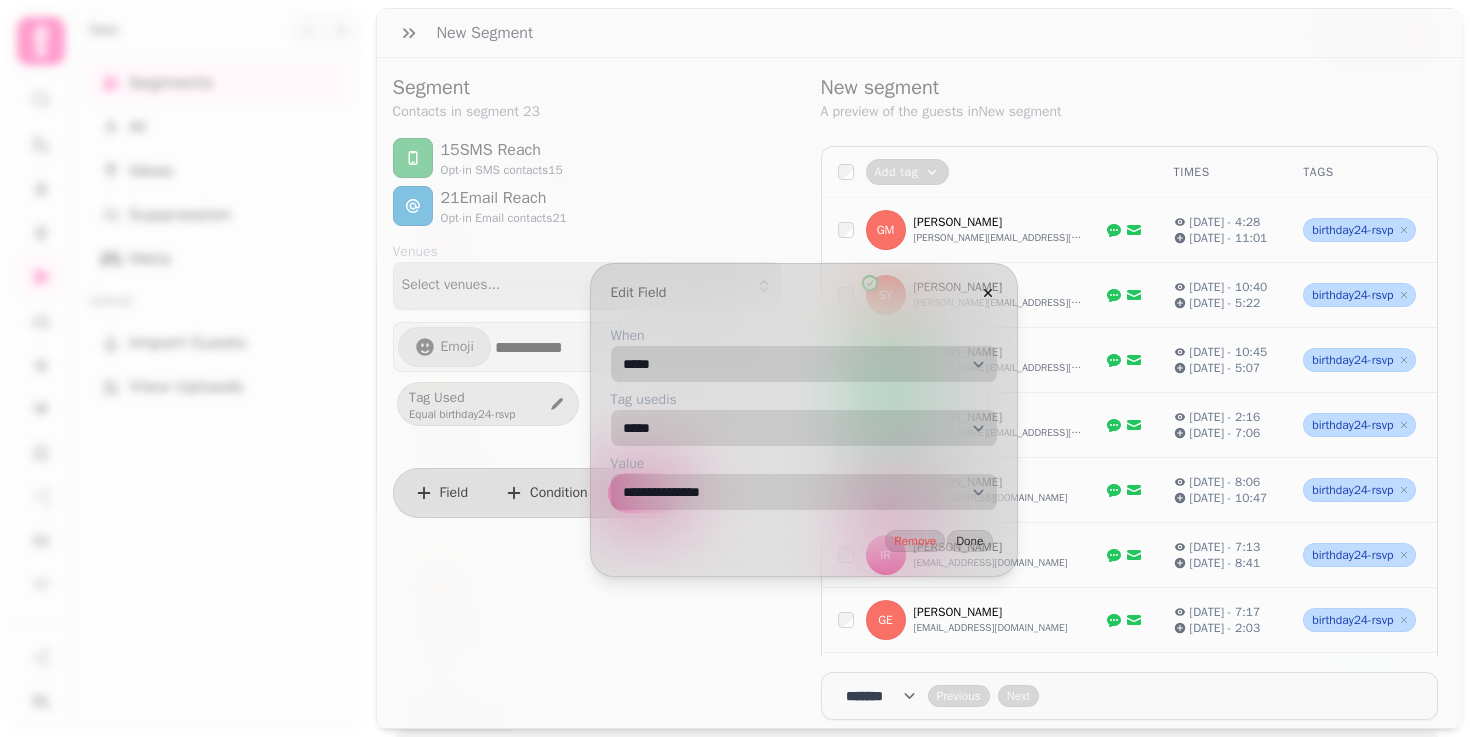 select on "**********" 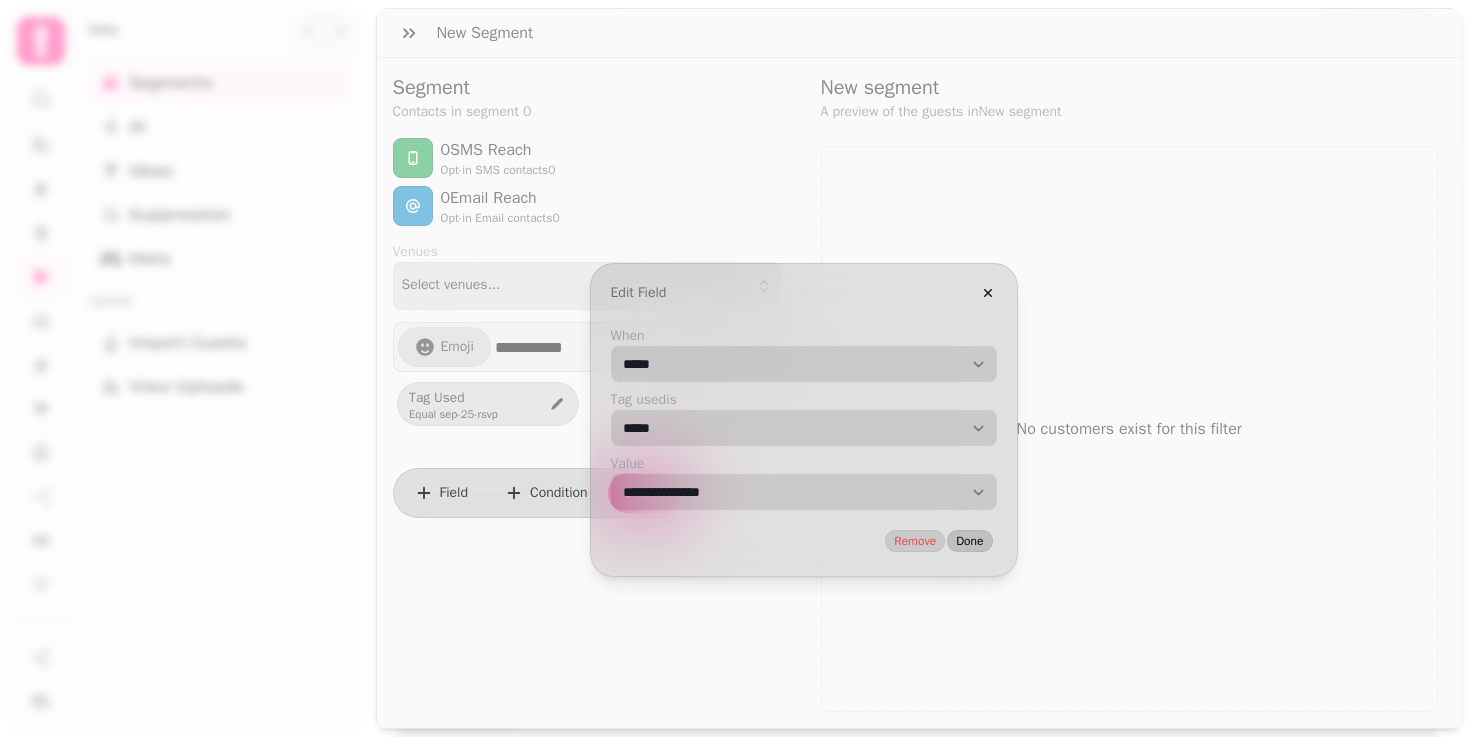 click on "Done" at bounding box center [969, 541] 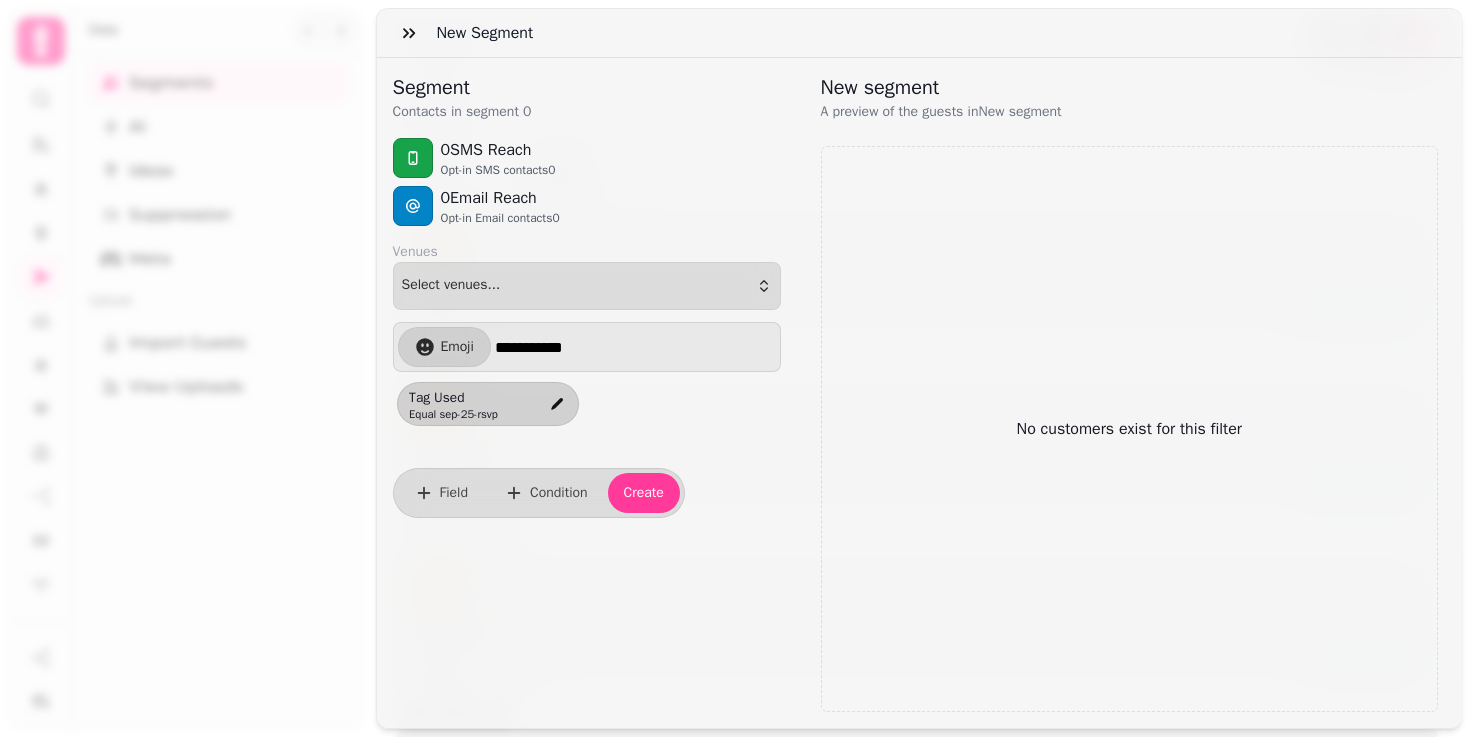 click on "**********" at bounding box center (635, 347) 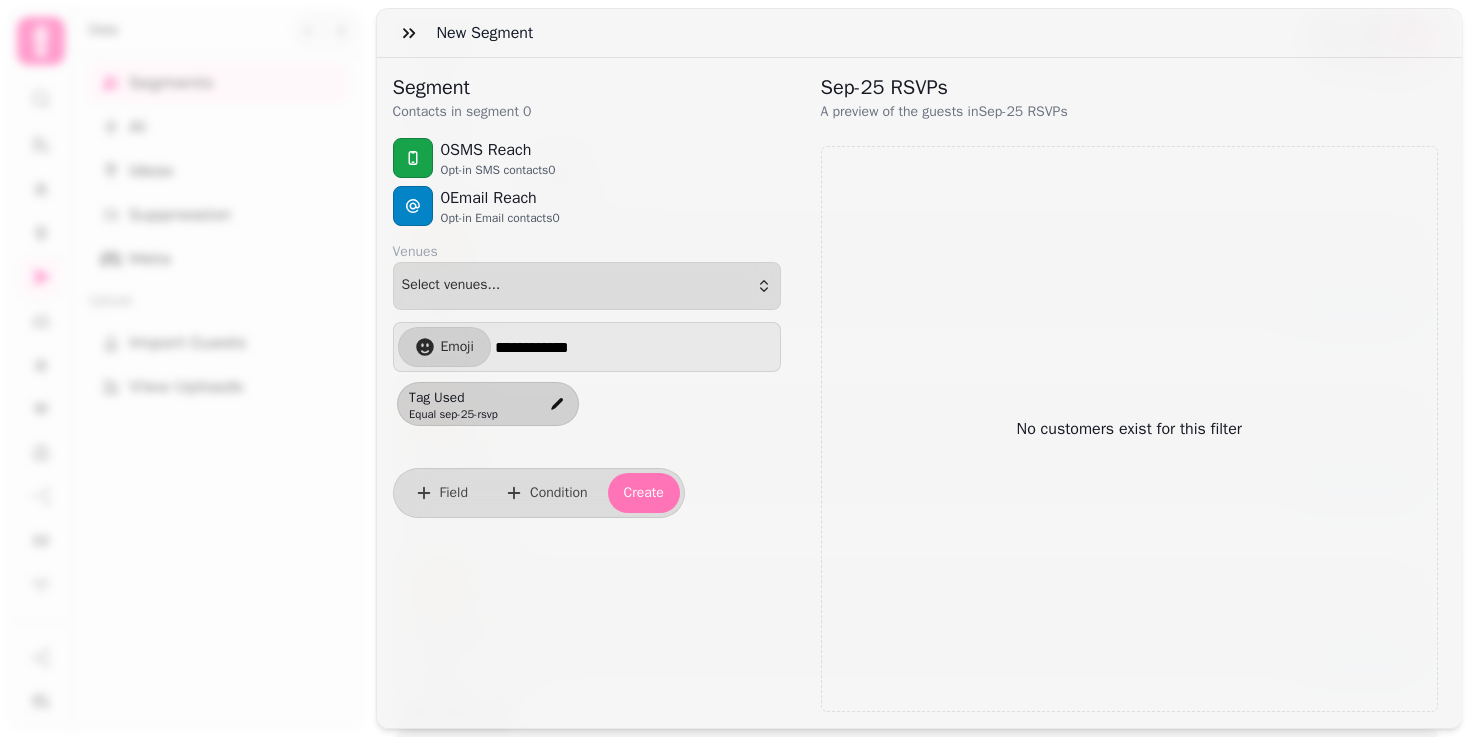 type on "**********" 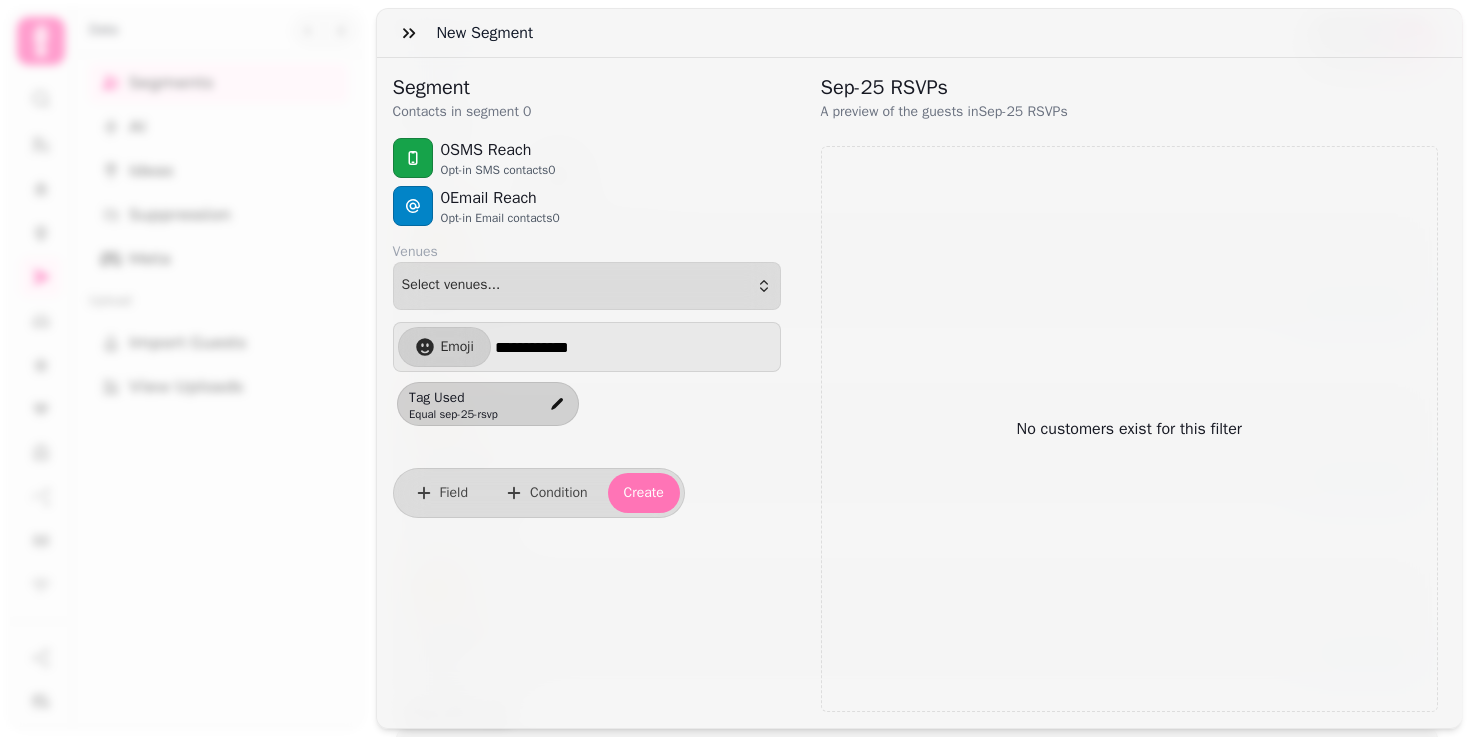 click on "Create" at bounding box center (644, 493) 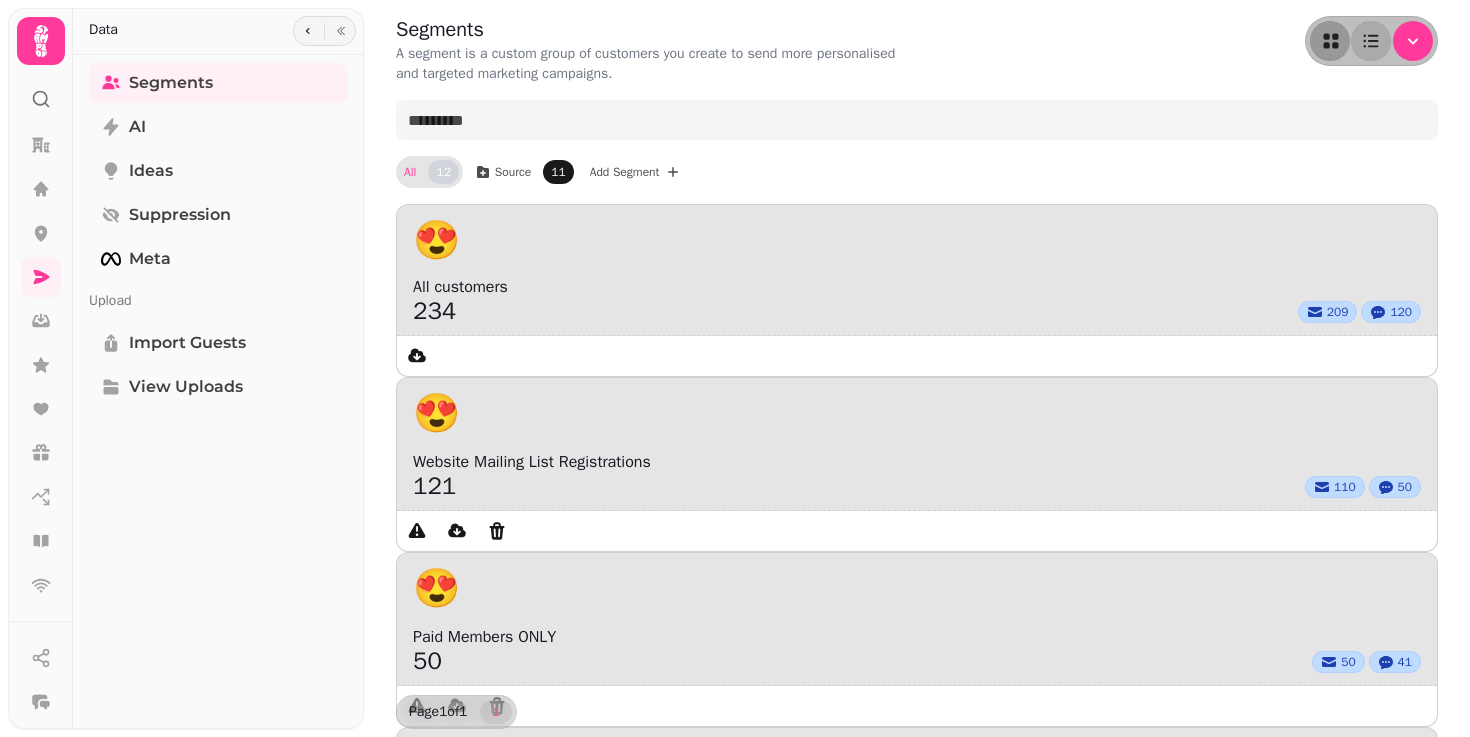 click at bounding box center [324, 31] 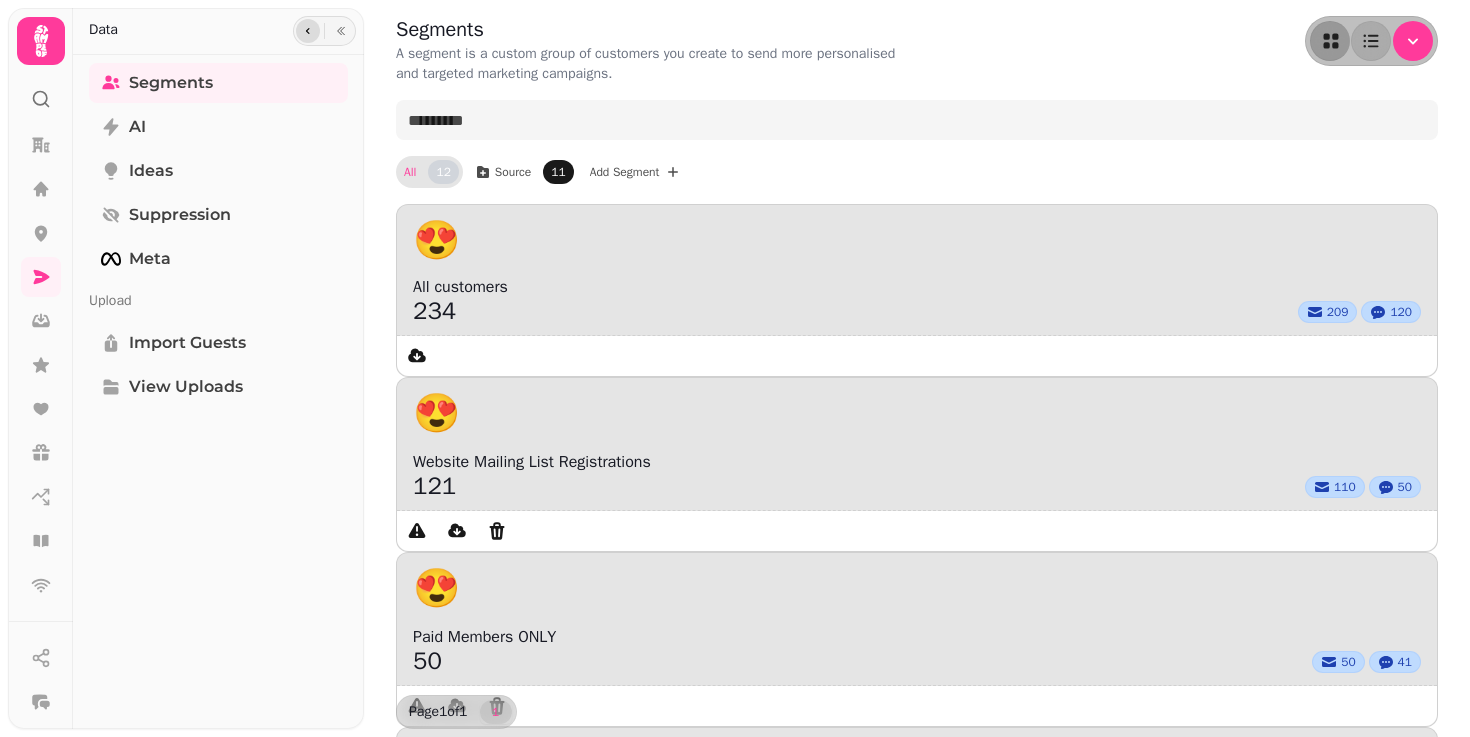 click 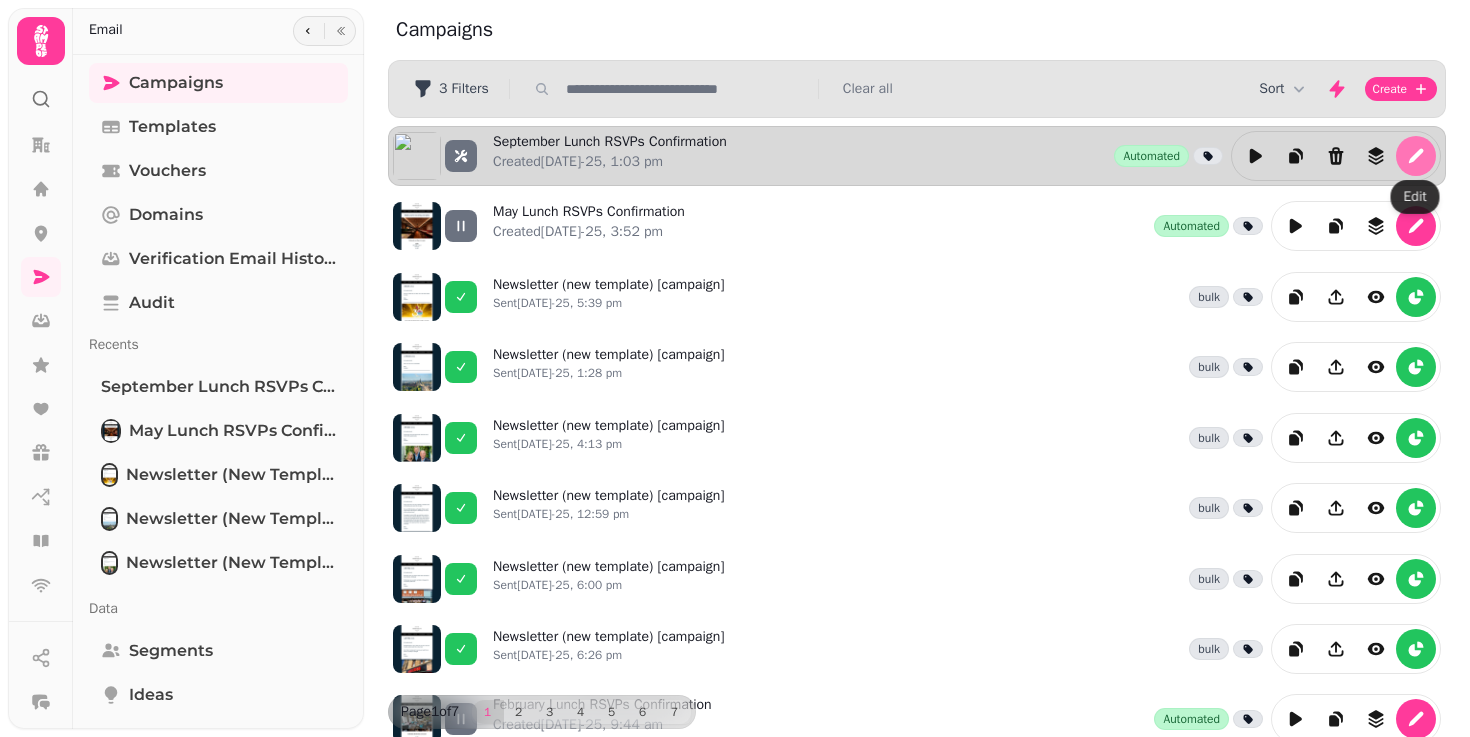 click at bounding box center (1416, 156) 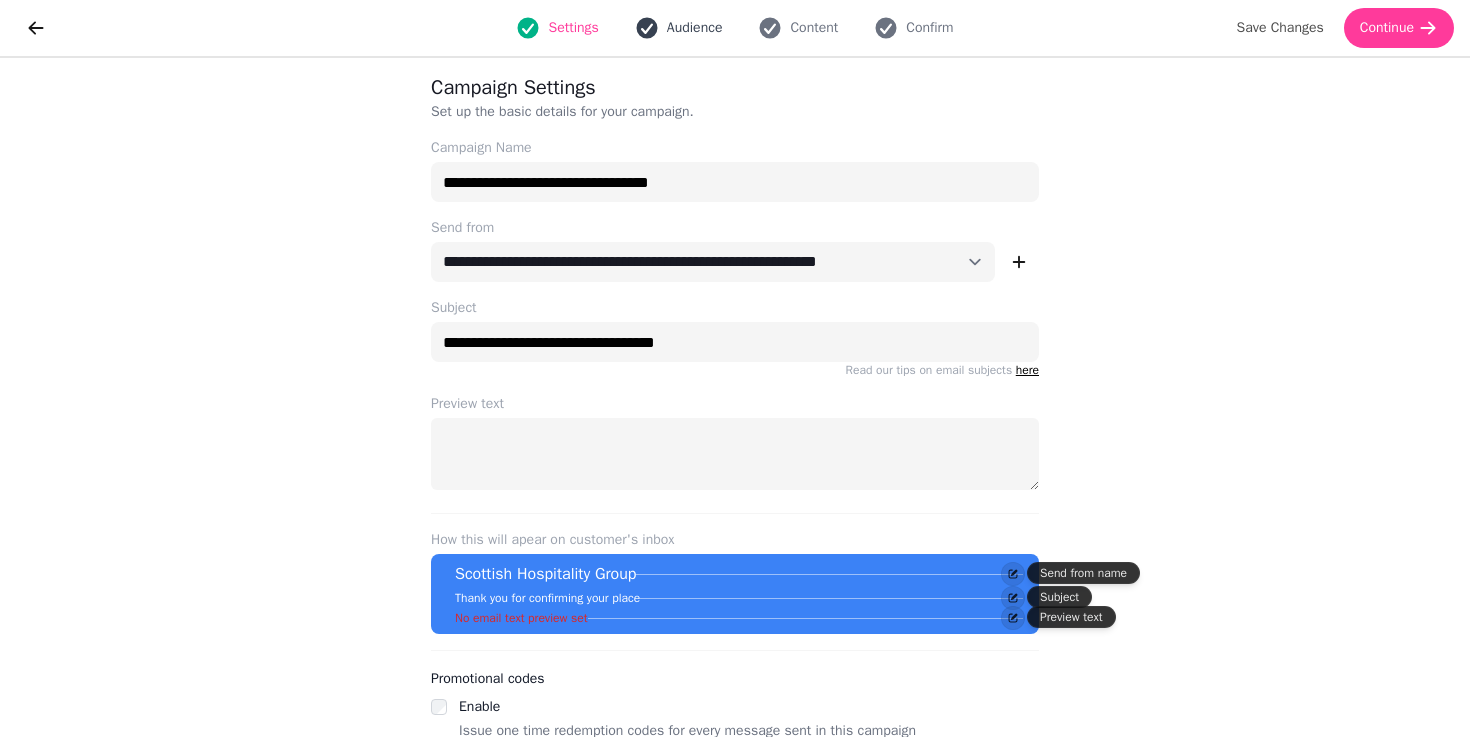 click on "Audience" at bounding box center [695, 28] 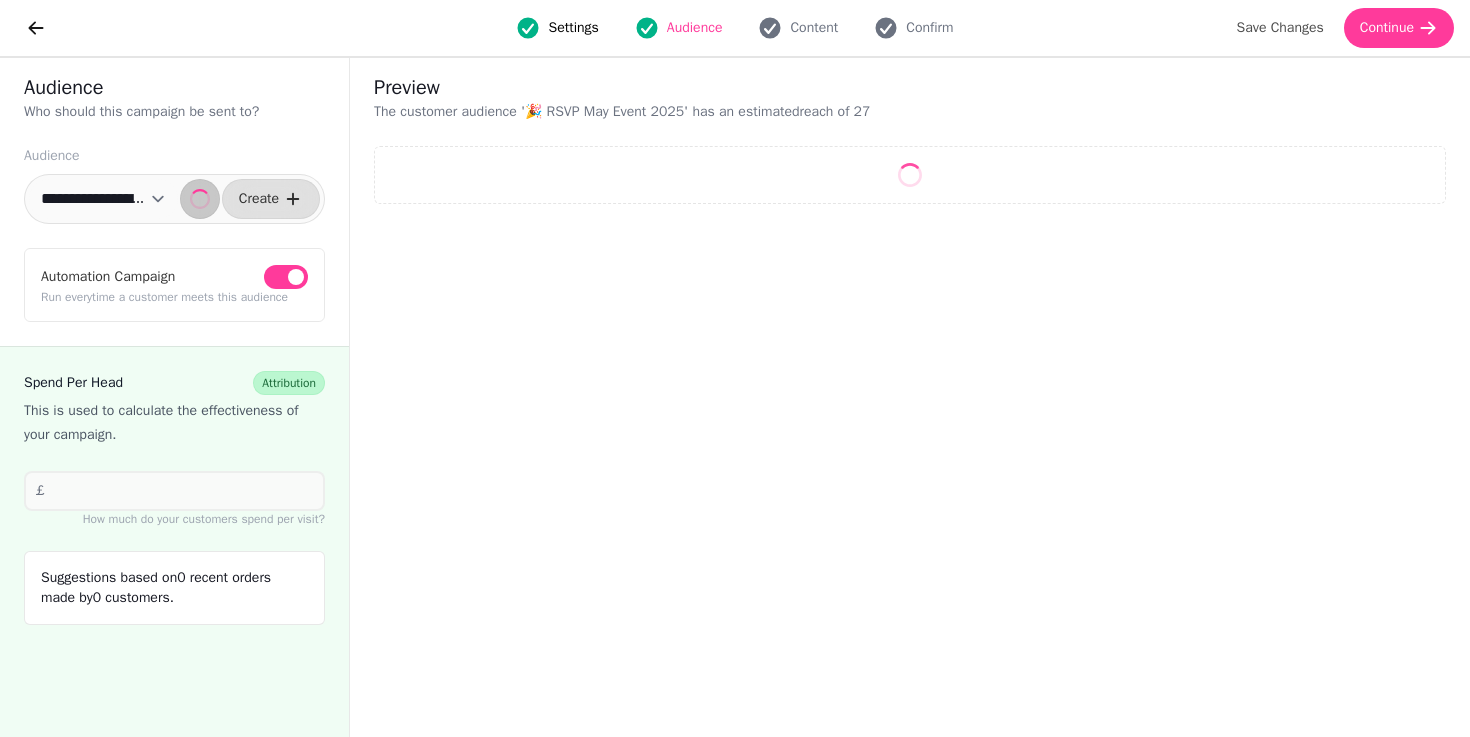 select on "**" 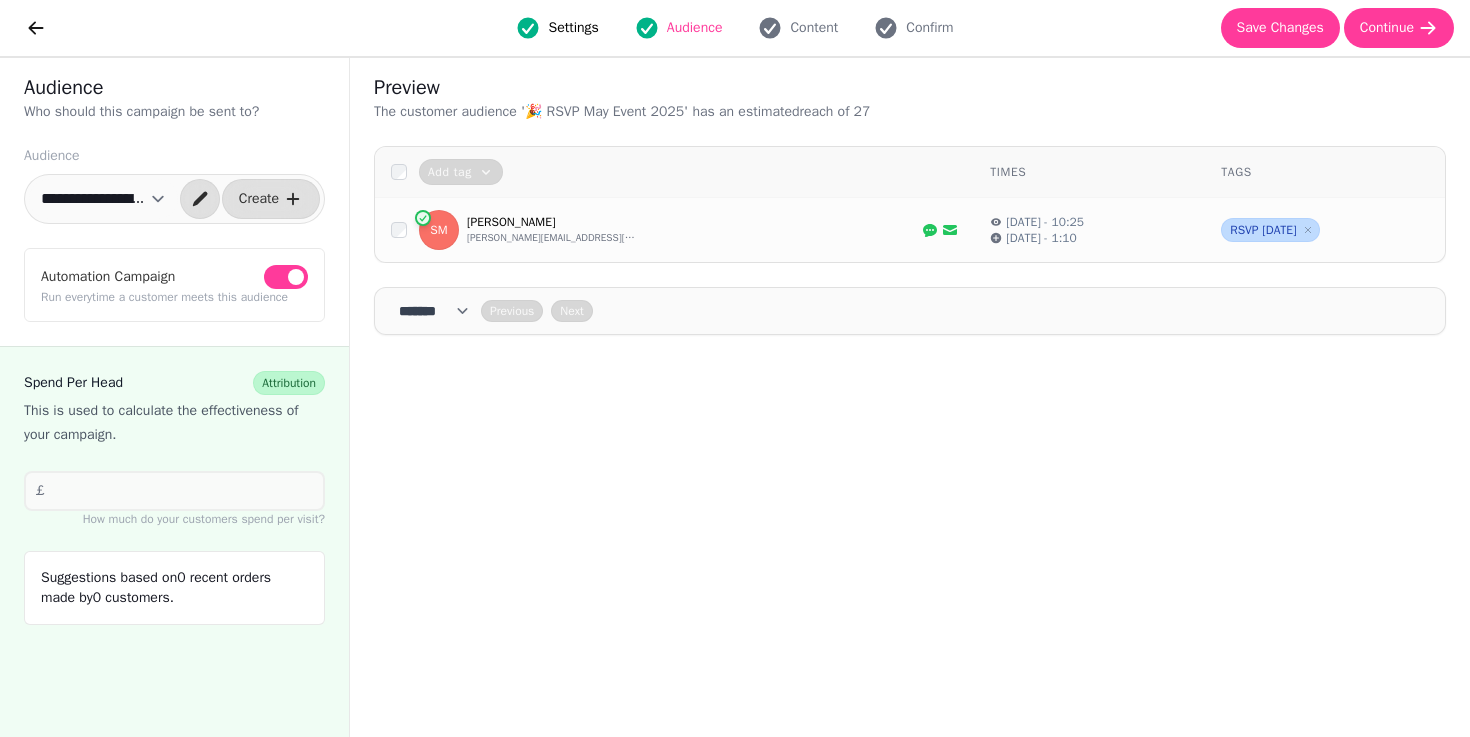 click on "**********" at bounding box center [103, 199] 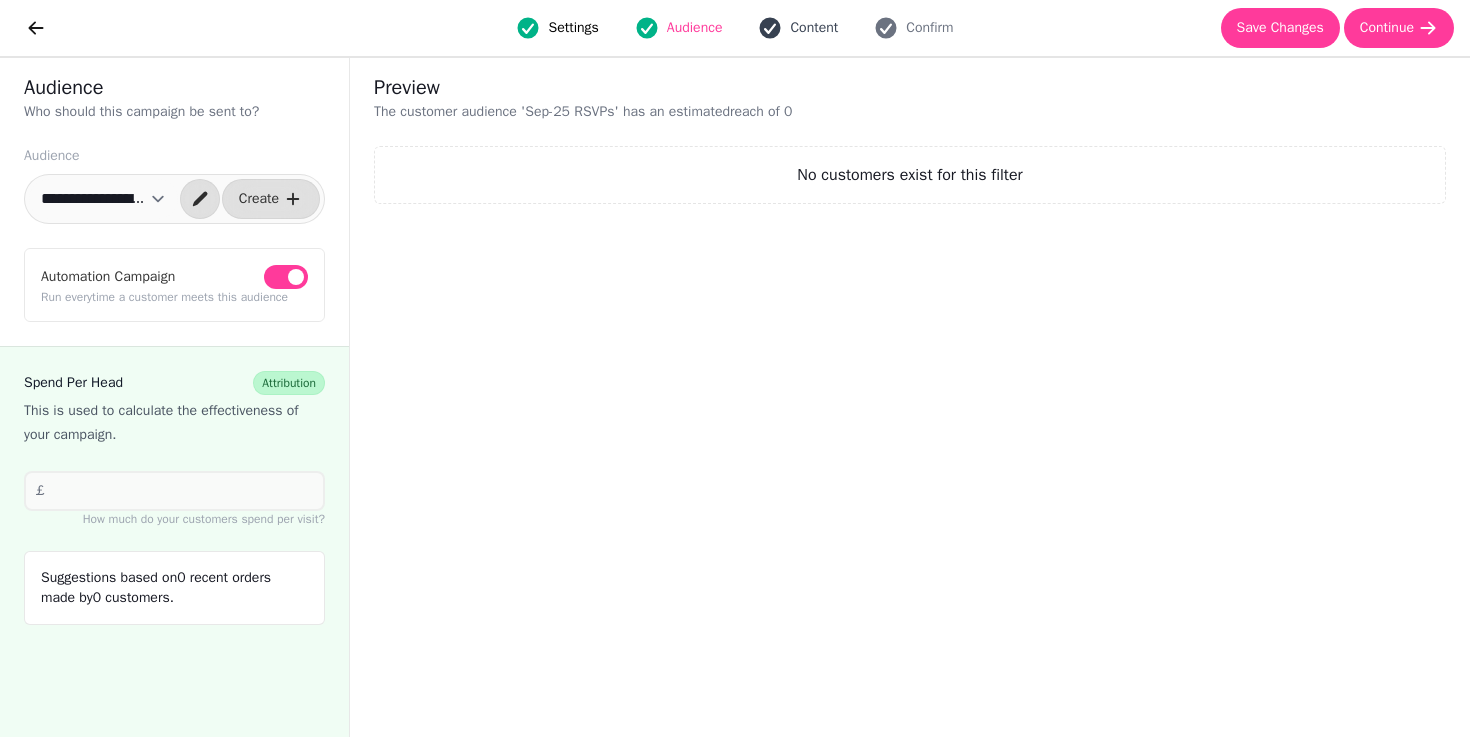 click on "Content" at bounding box center [798, 28] 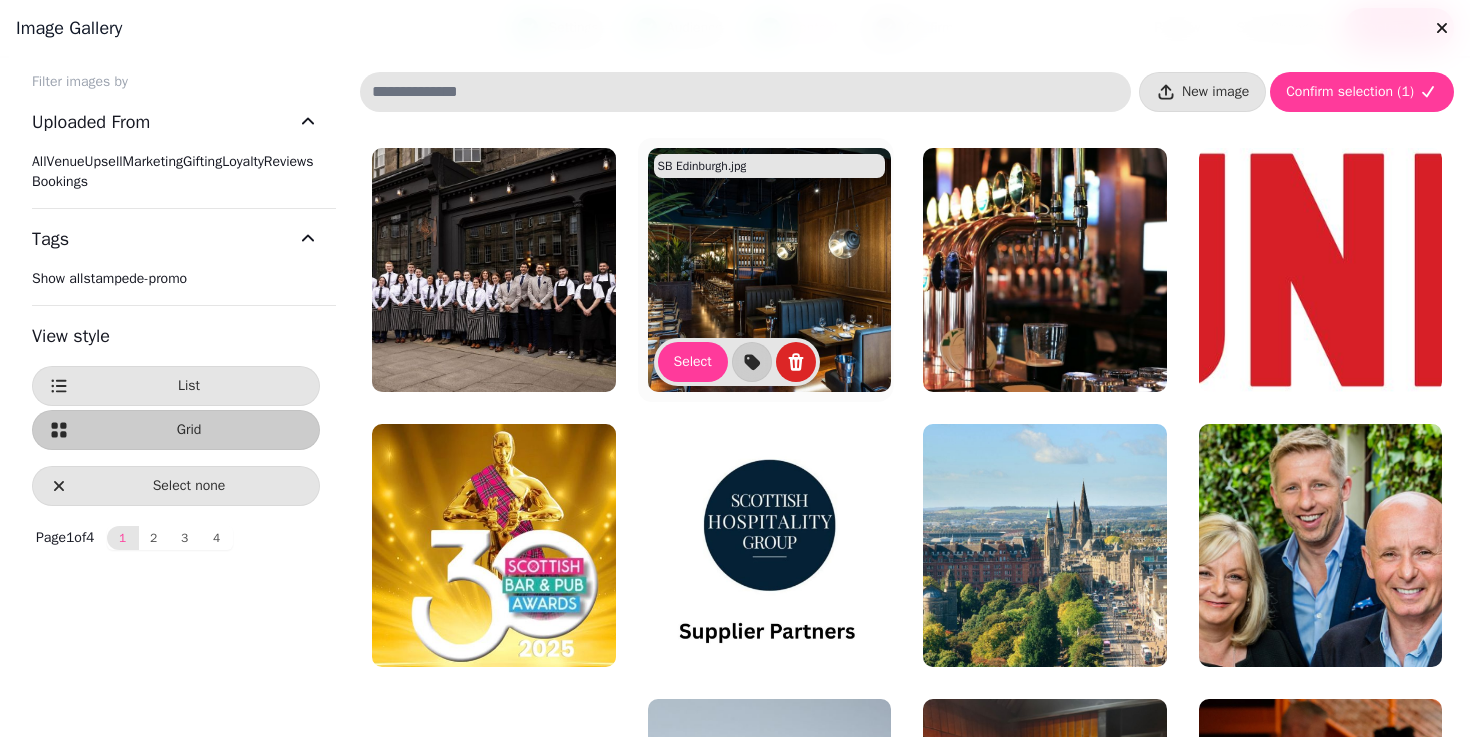 click at bounding box center [770, 270] 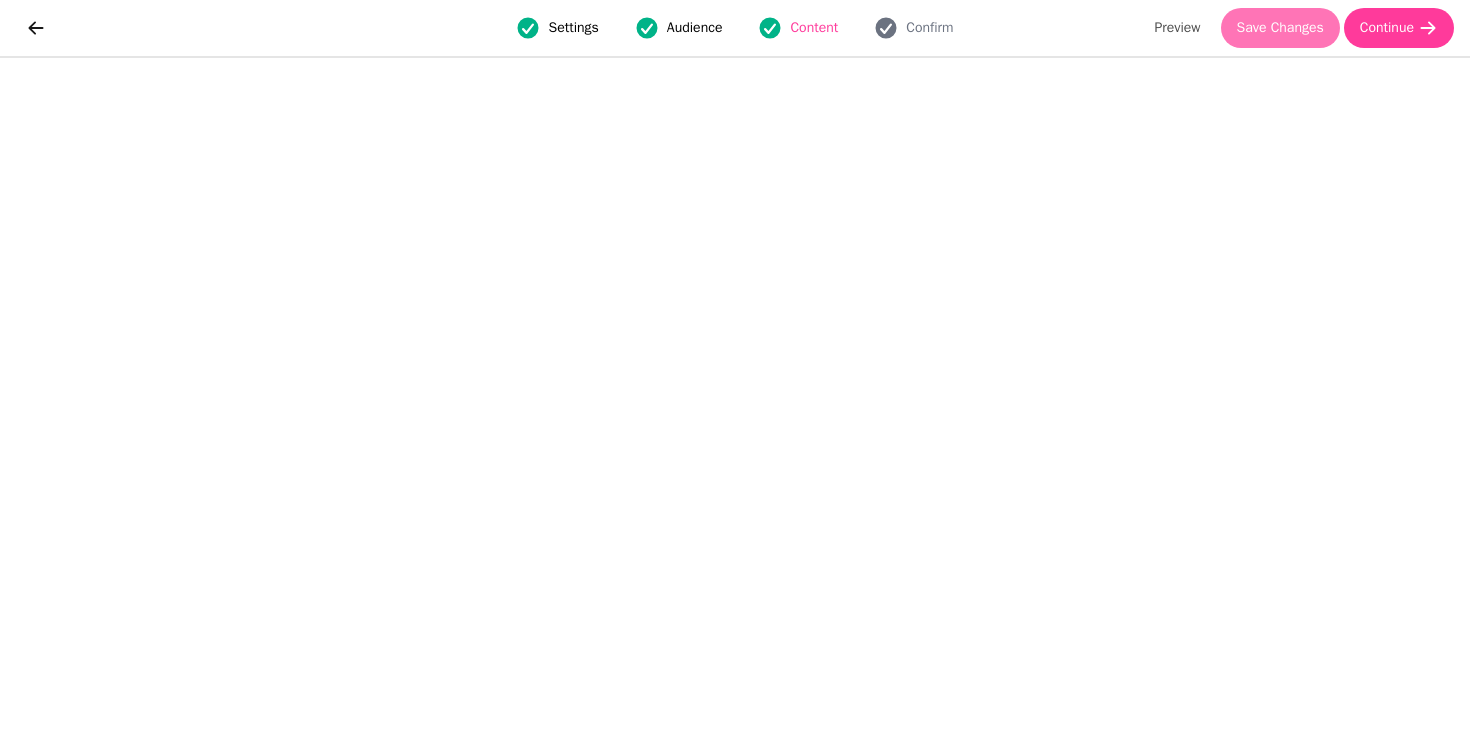 click on "Save Changes" at bounding box center [1280, 28] 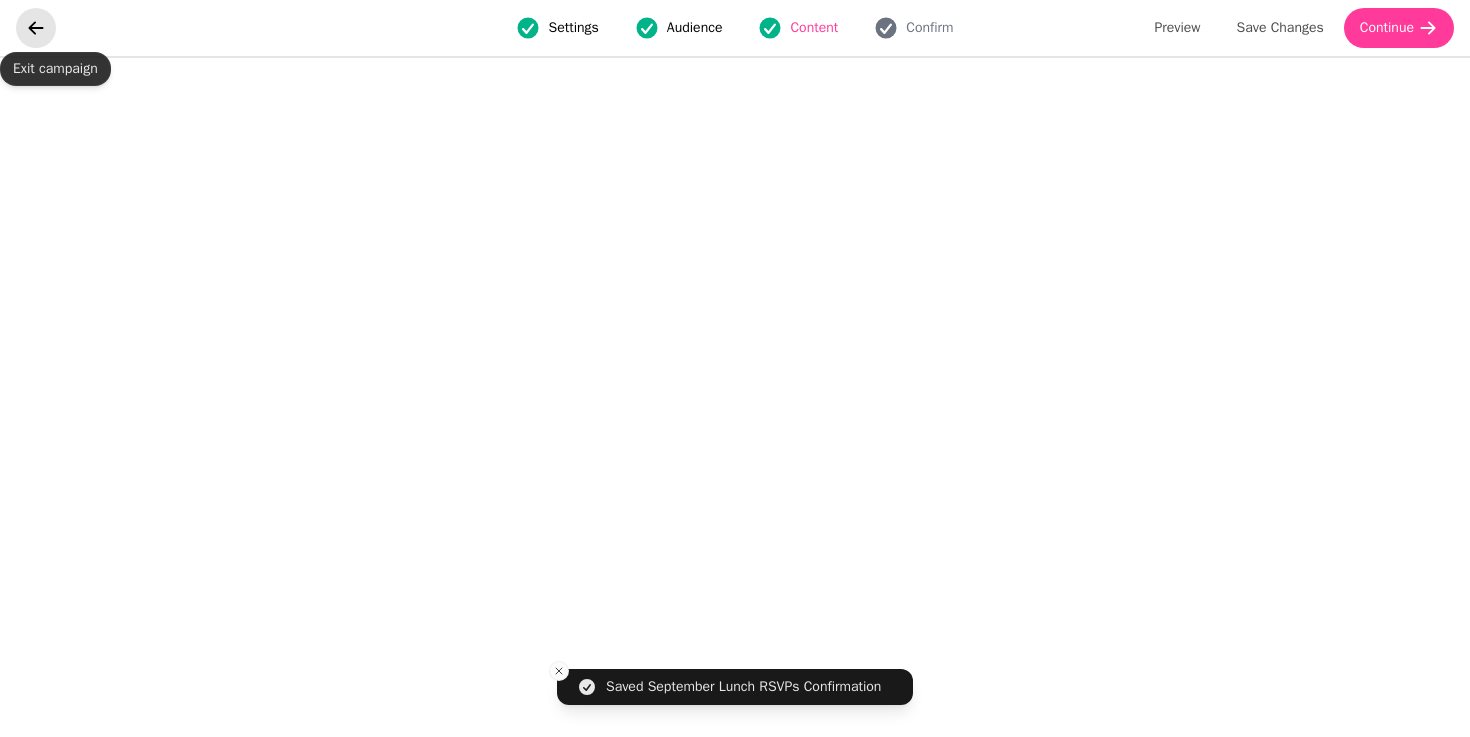 click 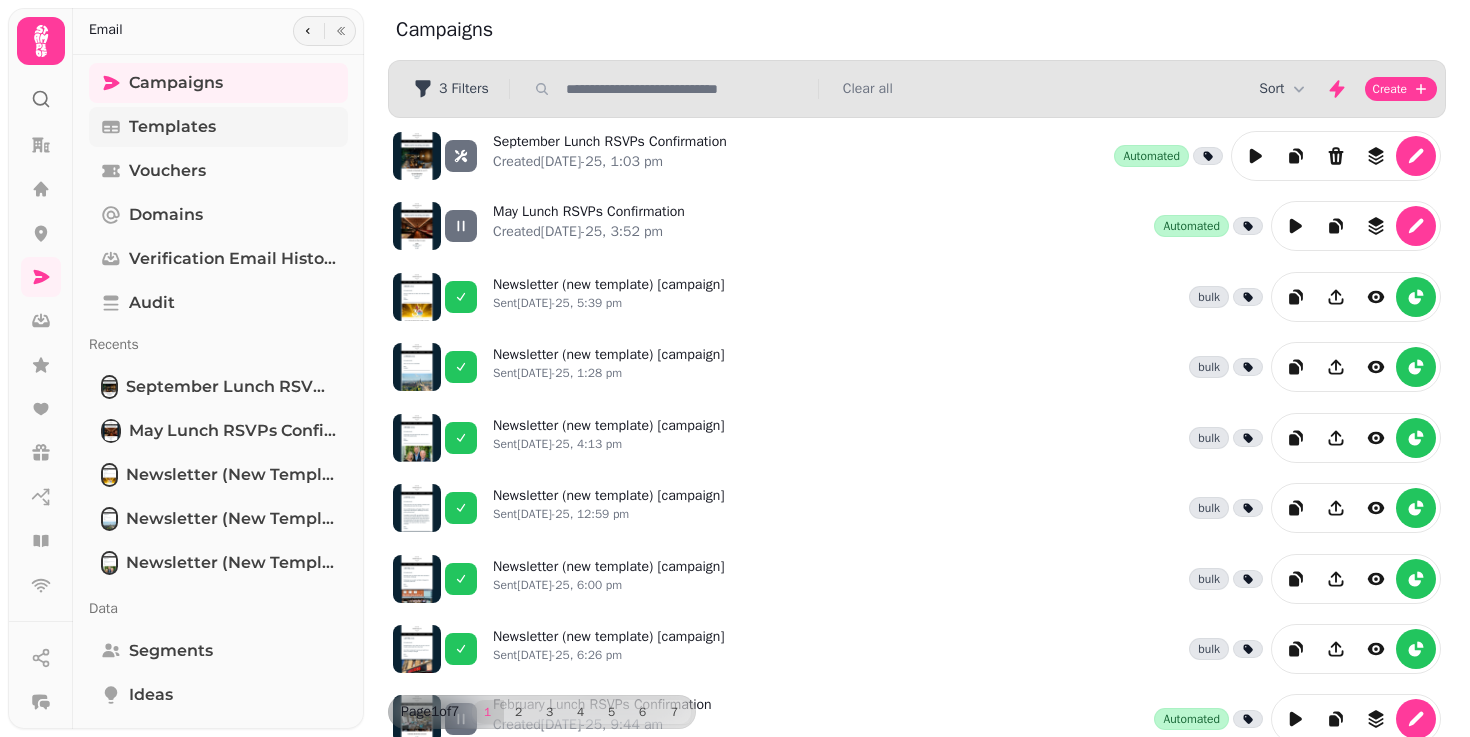 click on "Templates" at bounding box center [218, 127] 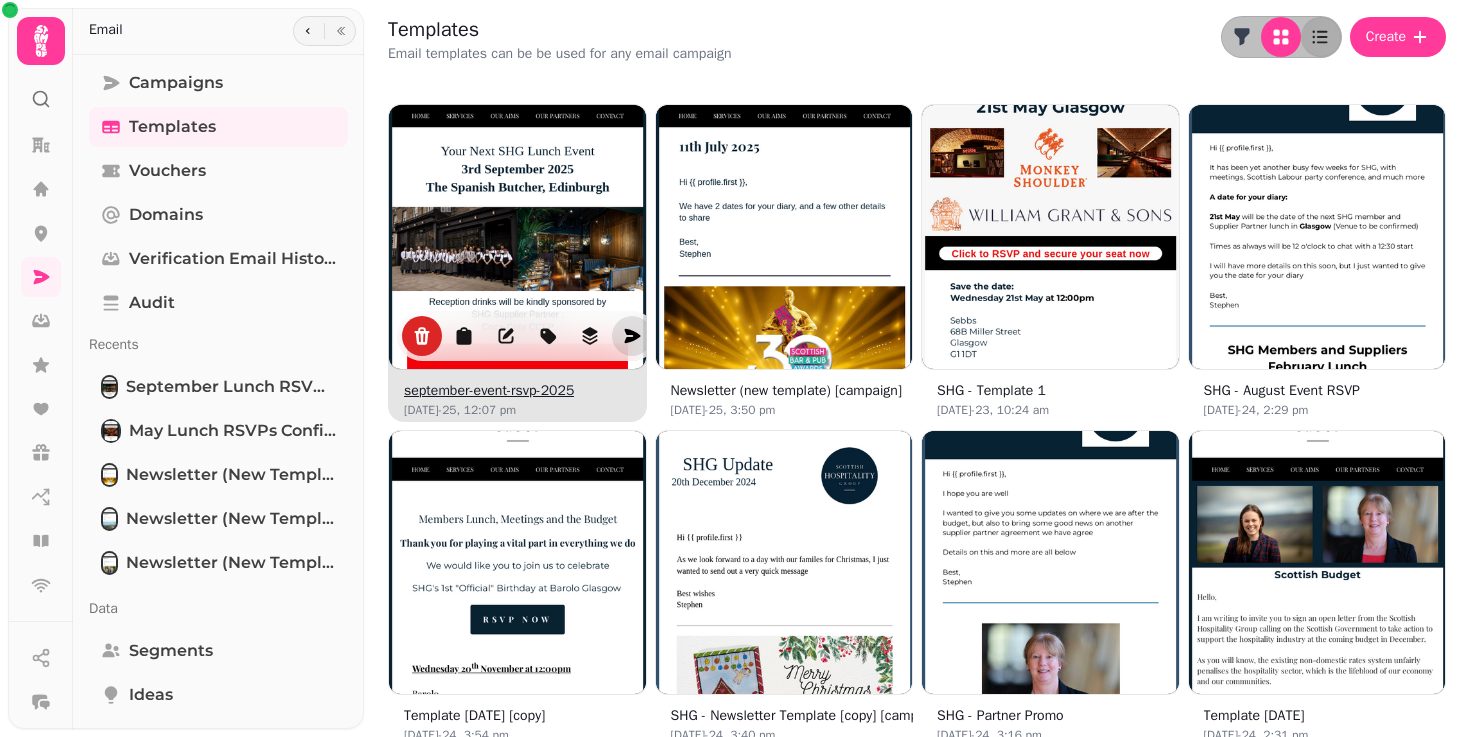 click 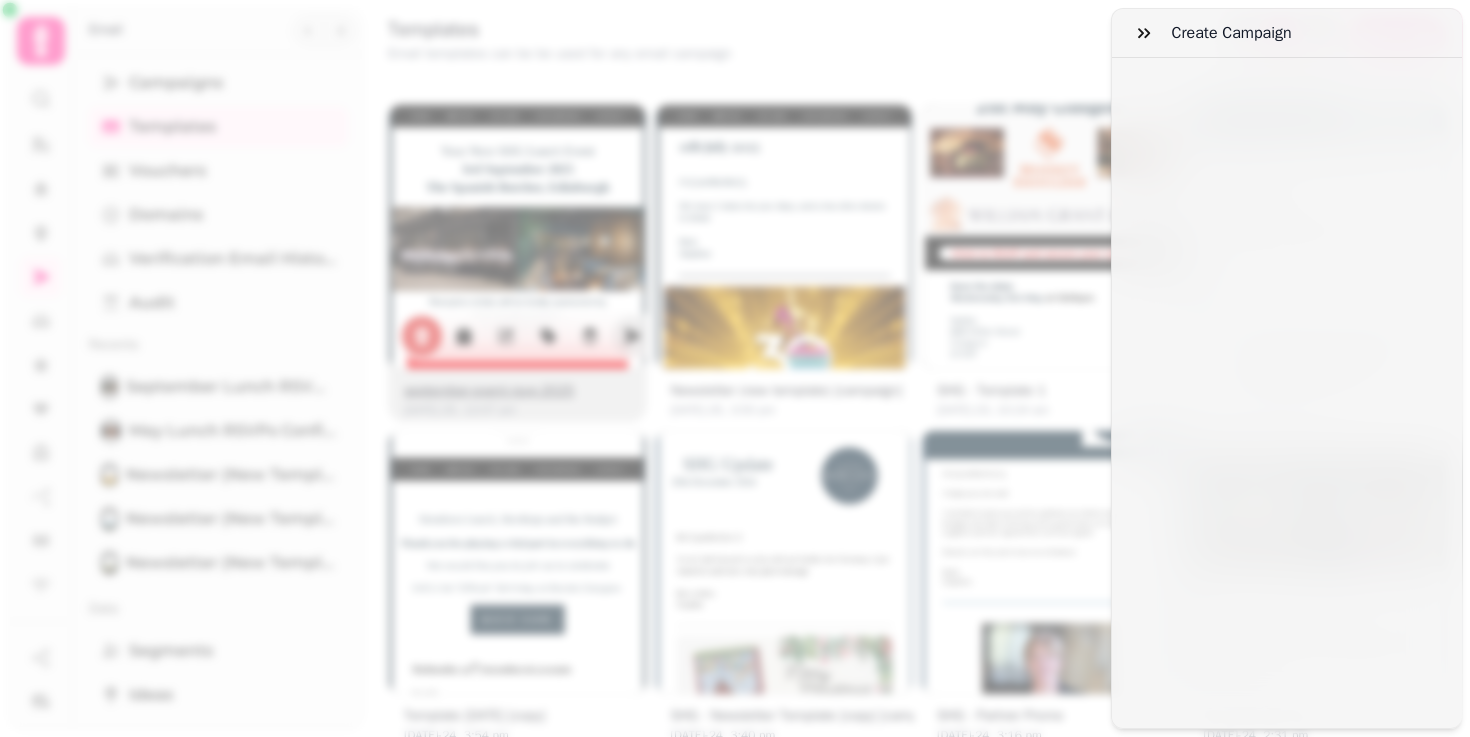 select on "**********" 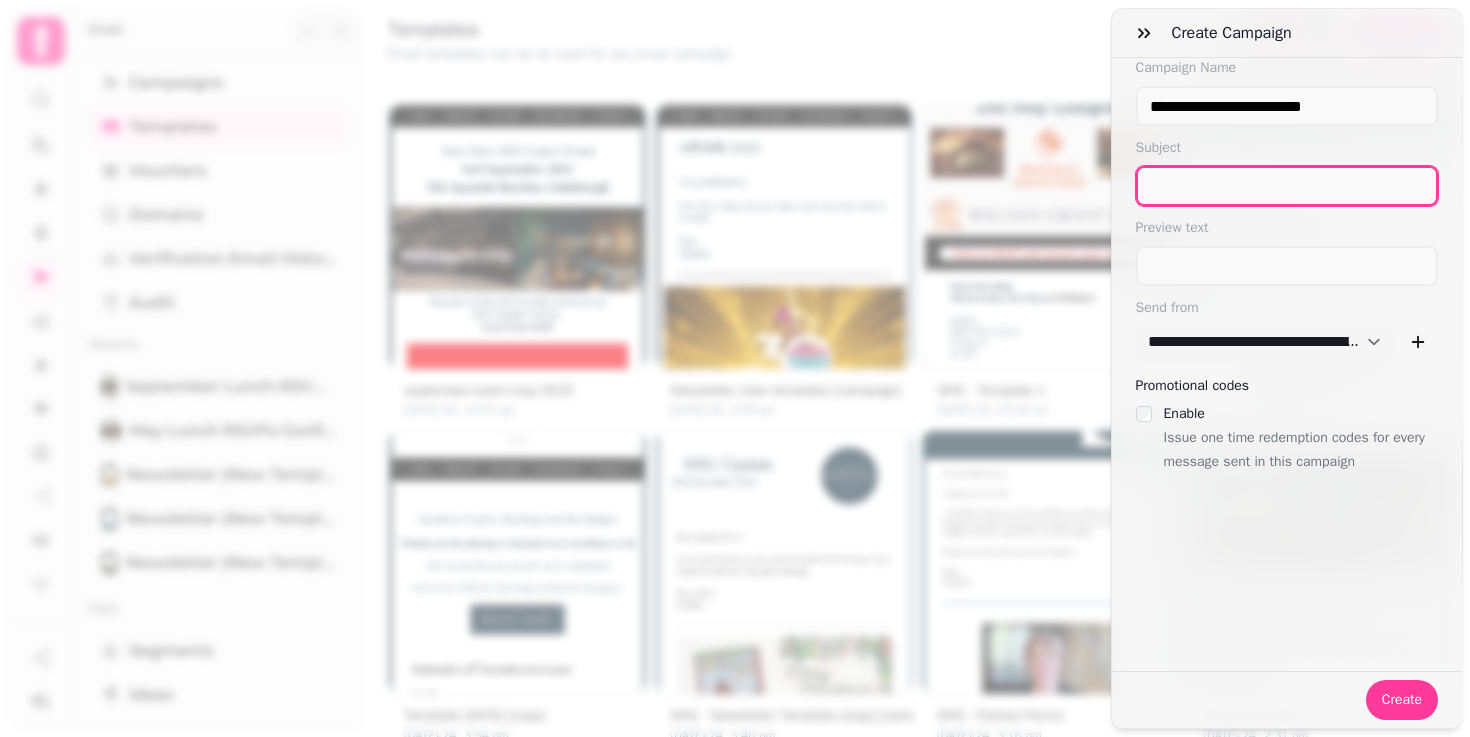 click at bounding box center (1287, 186) 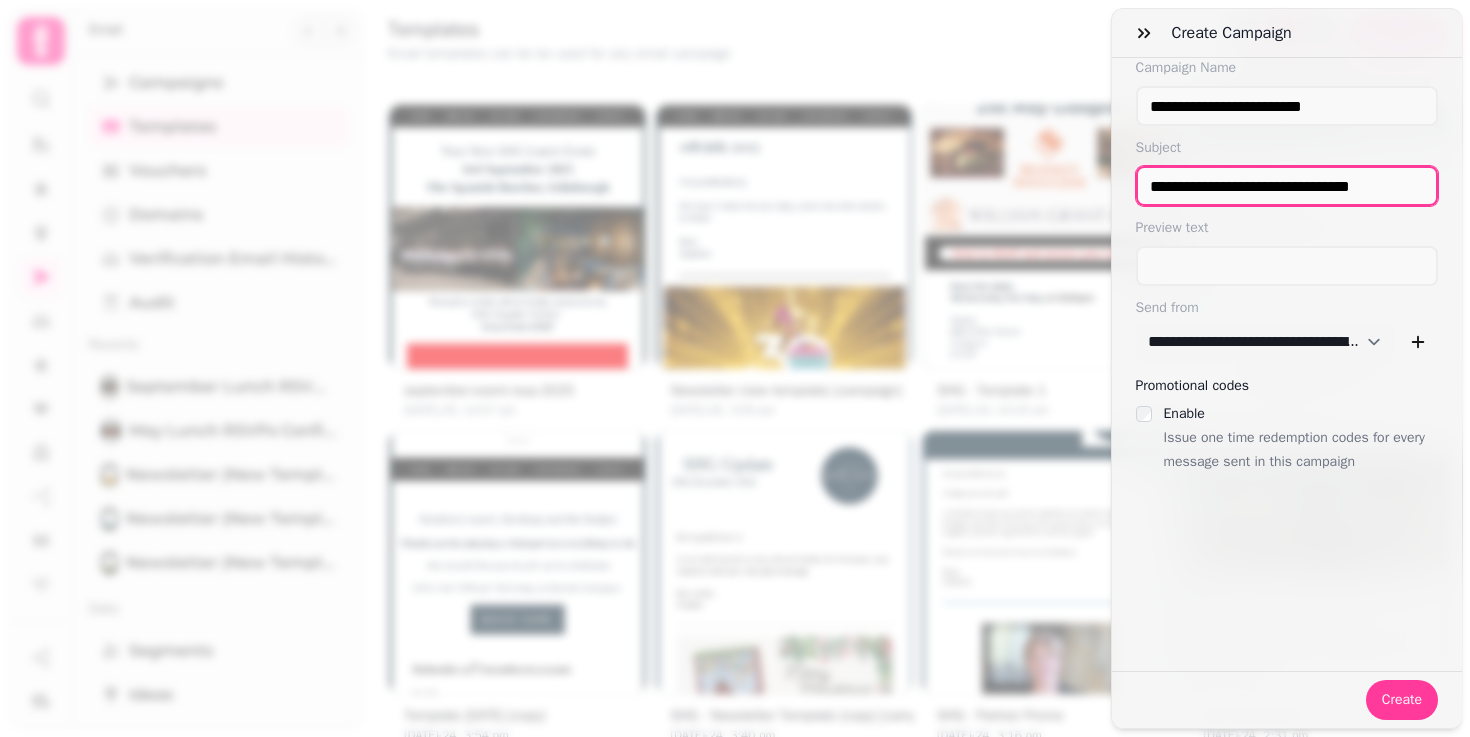 type on "**********" 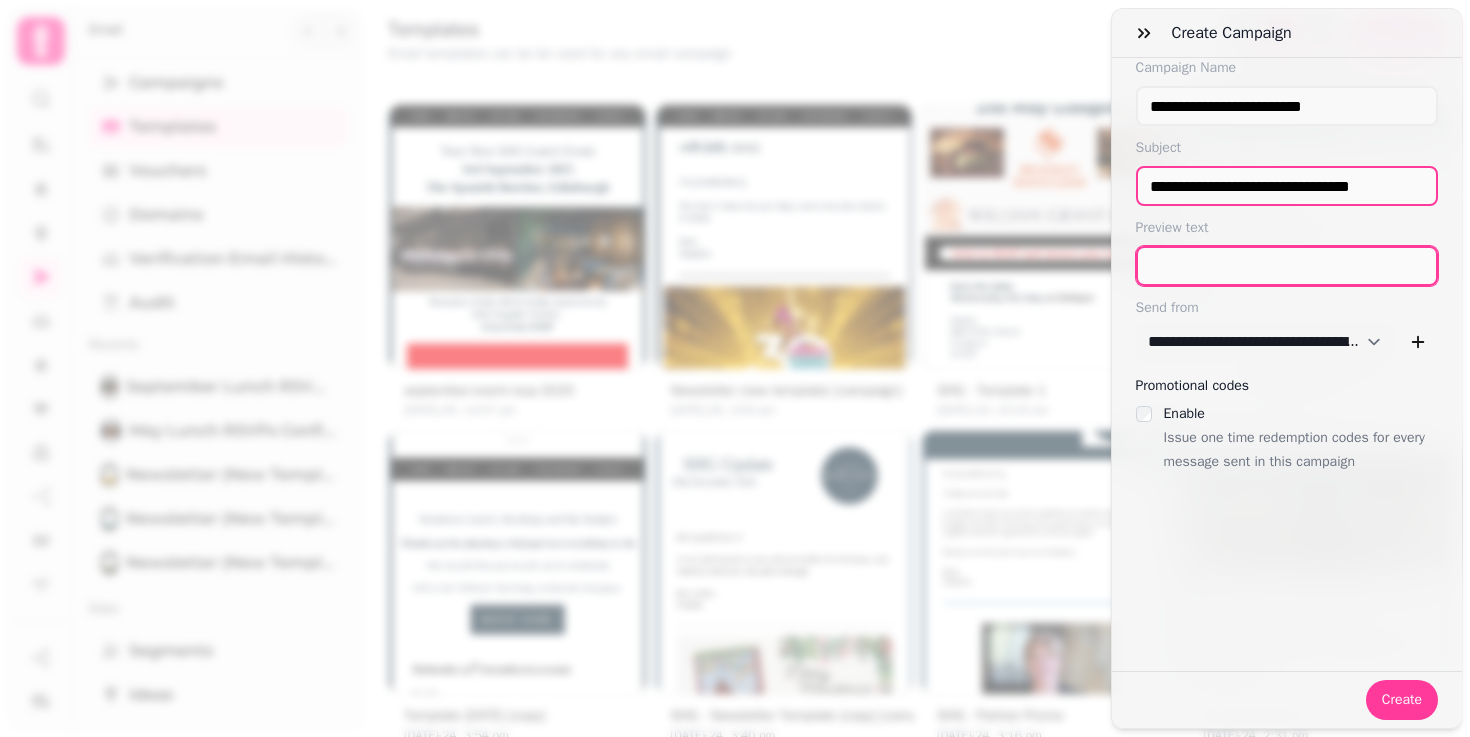 click at bounding box center (1287, 266) 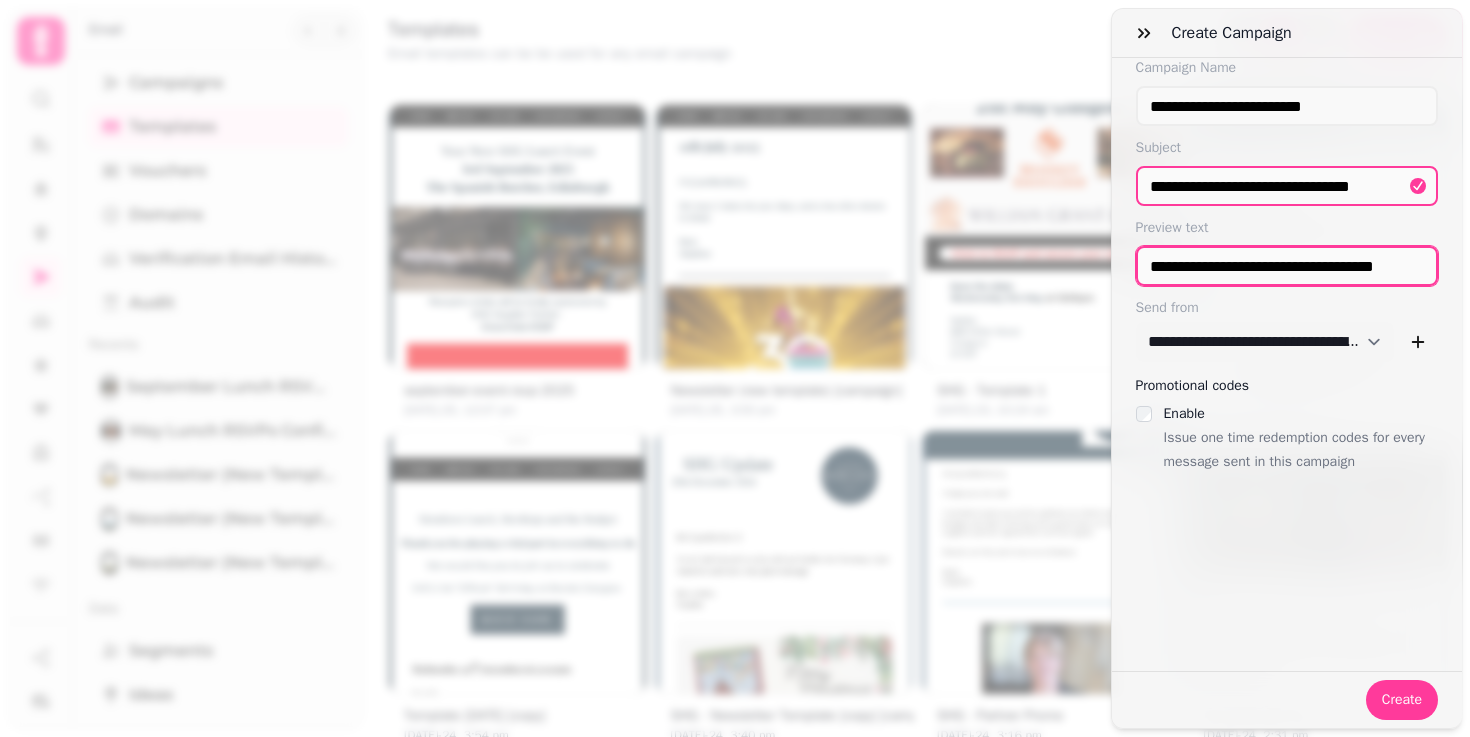 scroll, scrollTop: 0, scrollLeft: 7, axis: horizontal 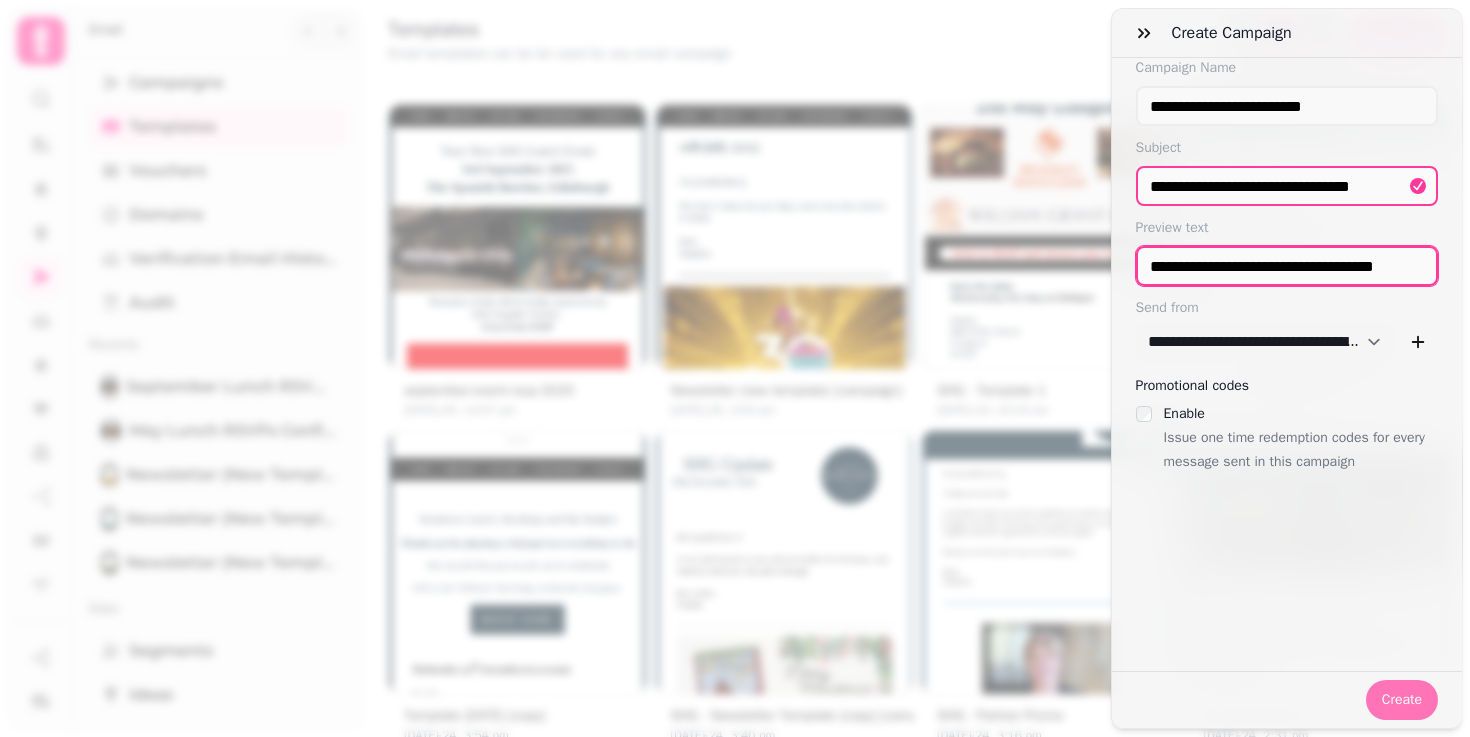 type on "**********" 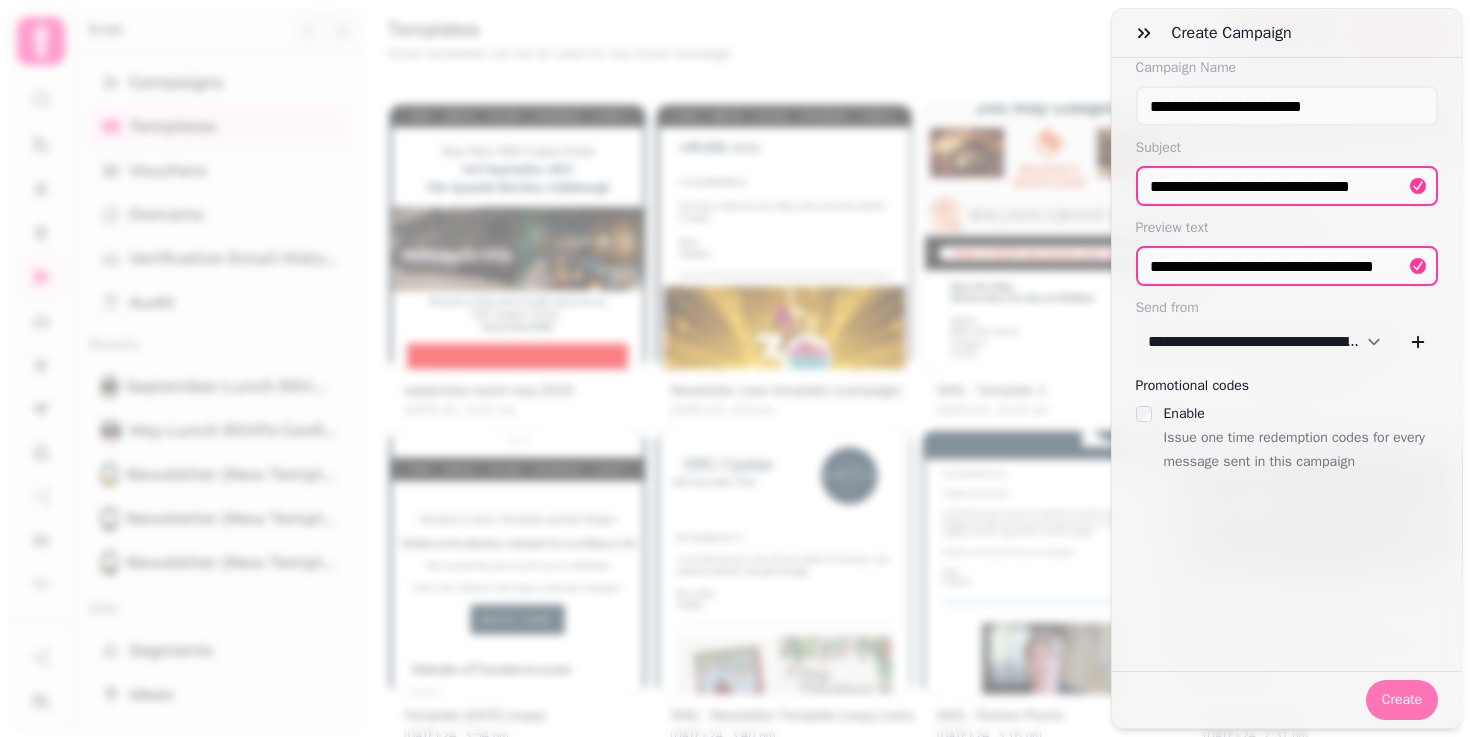 click on "Create" at bounding box center (1402, 700) 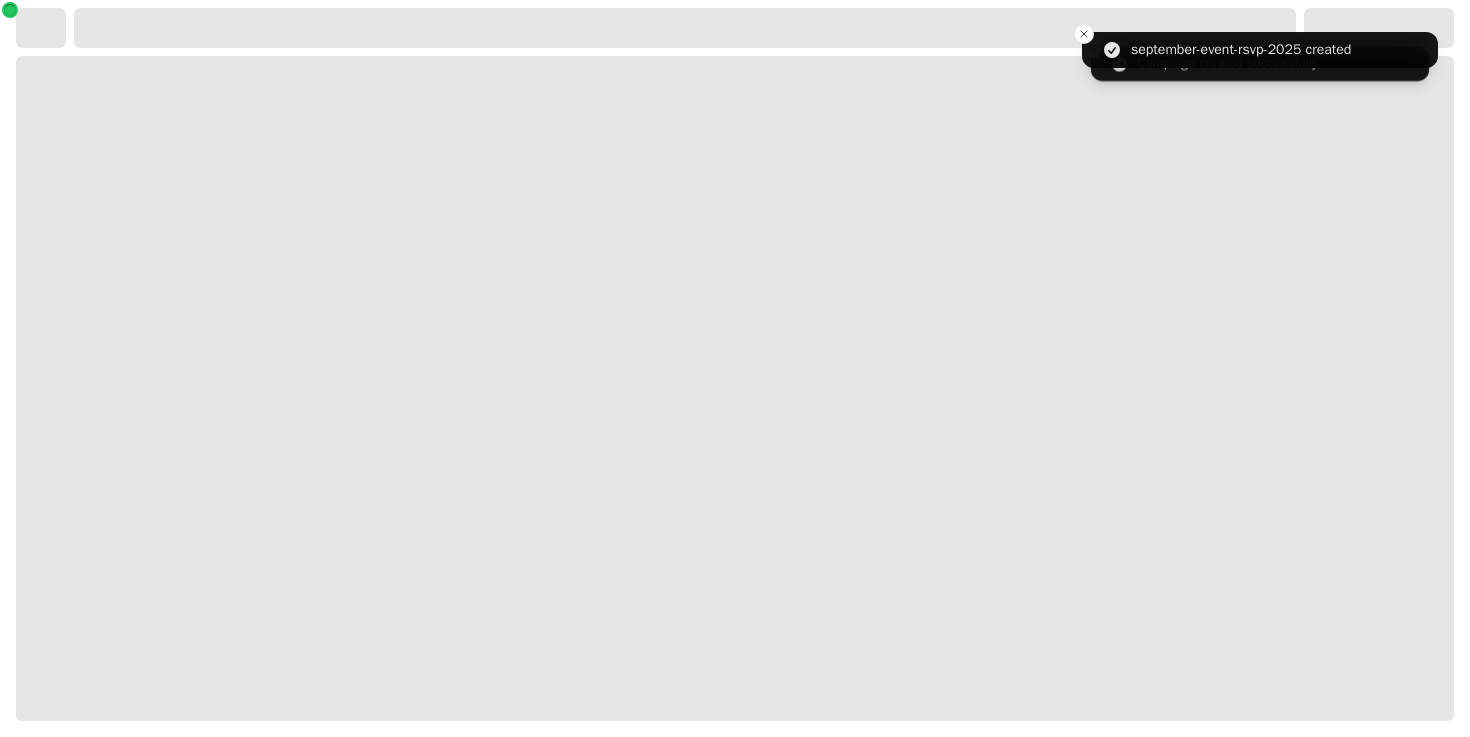 select on "***" 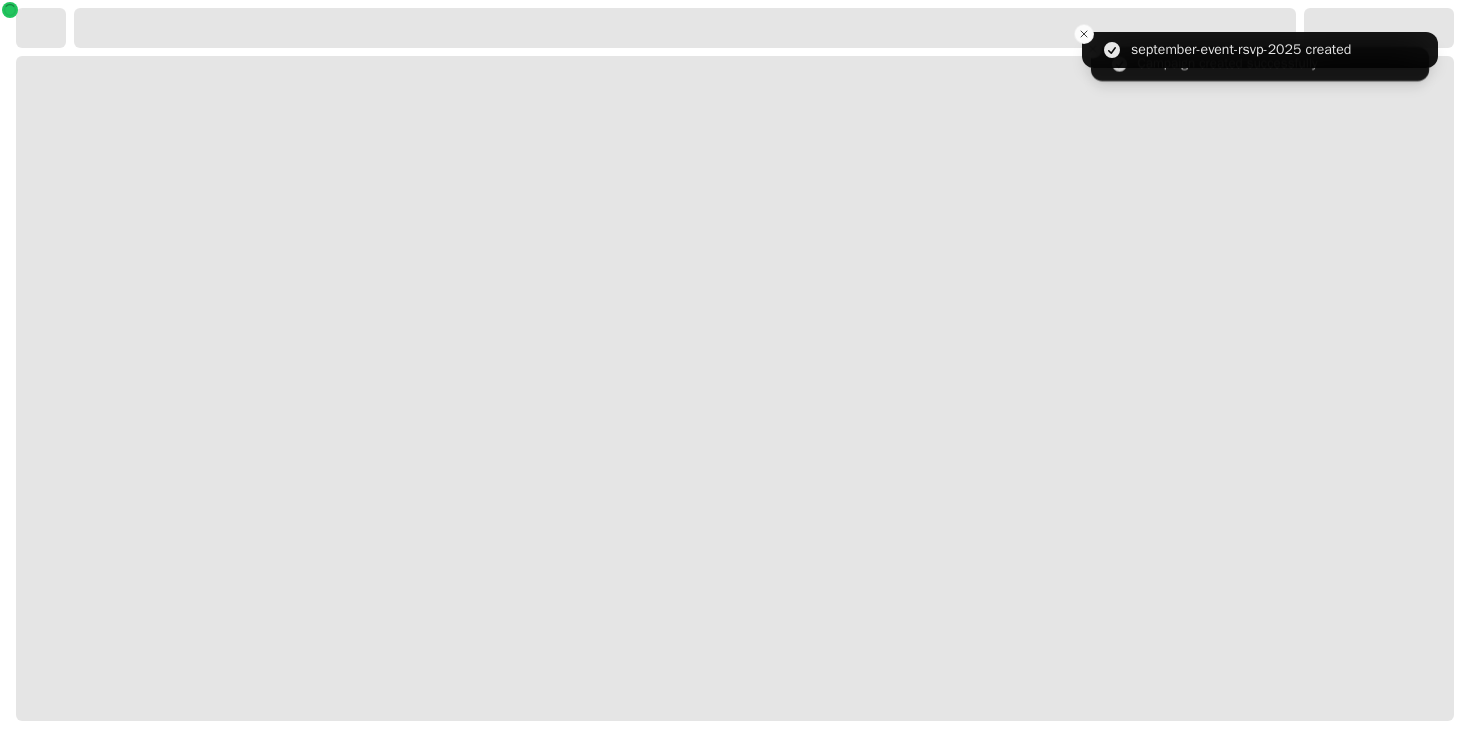 select on "**" 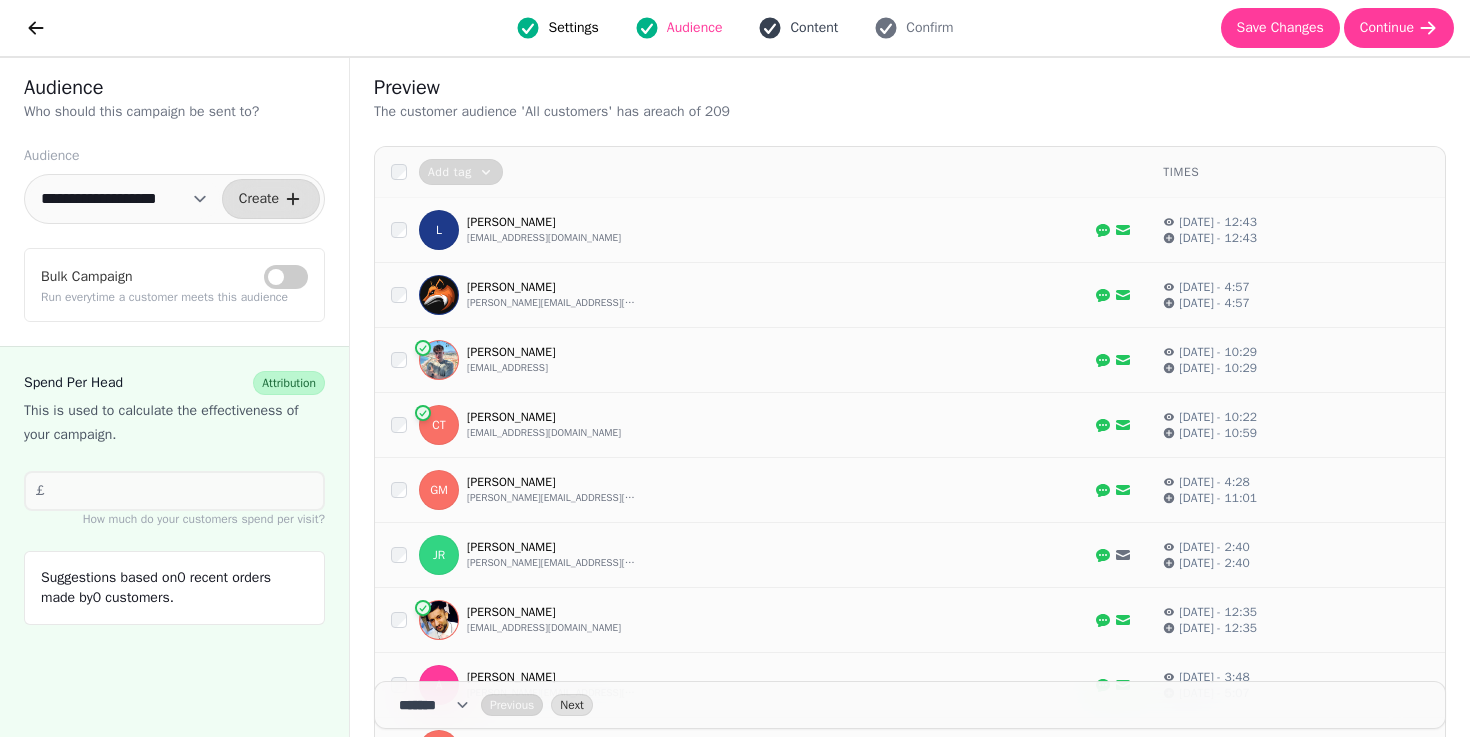 click on "Content" at bounding box center (814, 28) 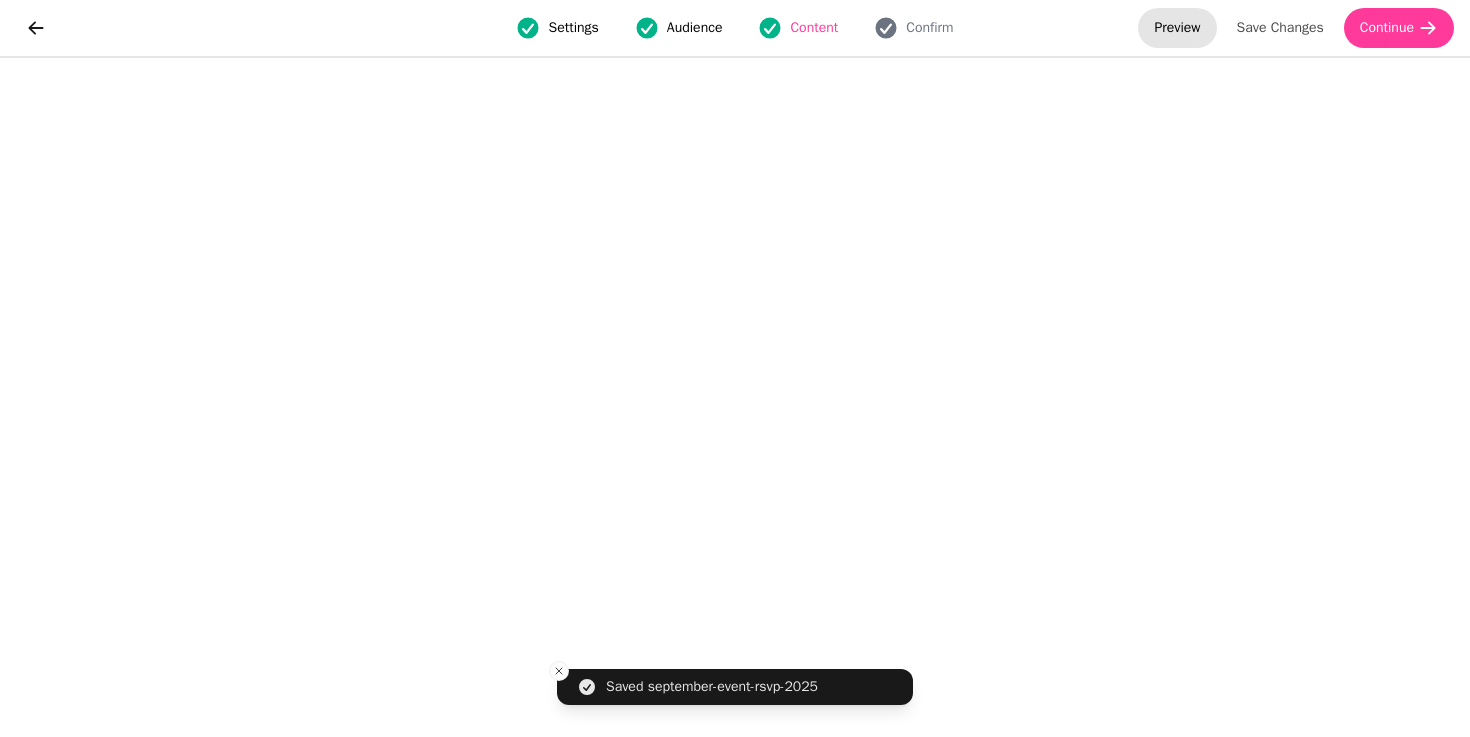 click on "Preview" at bounding box center (1177, 28) 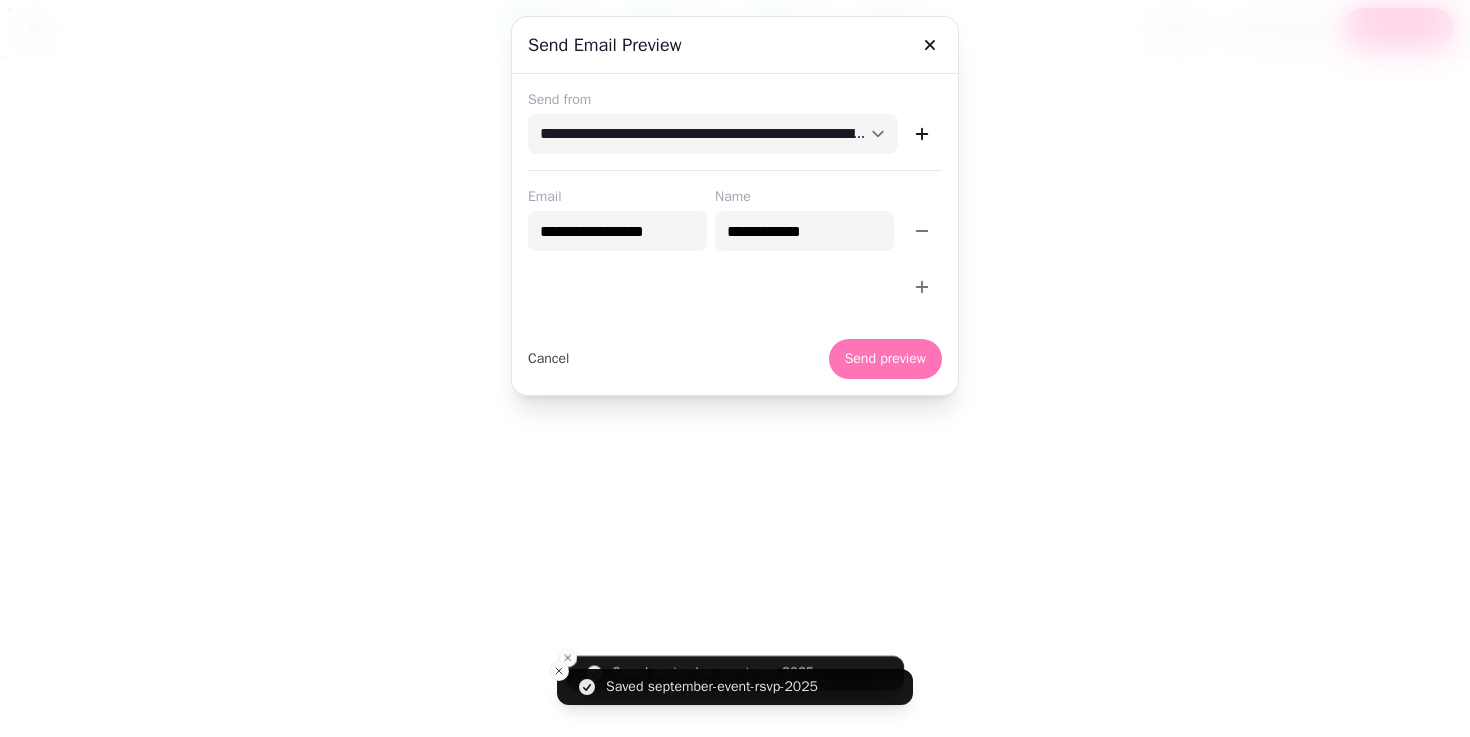 click on "Send preview" at bounding box center [885, 359] 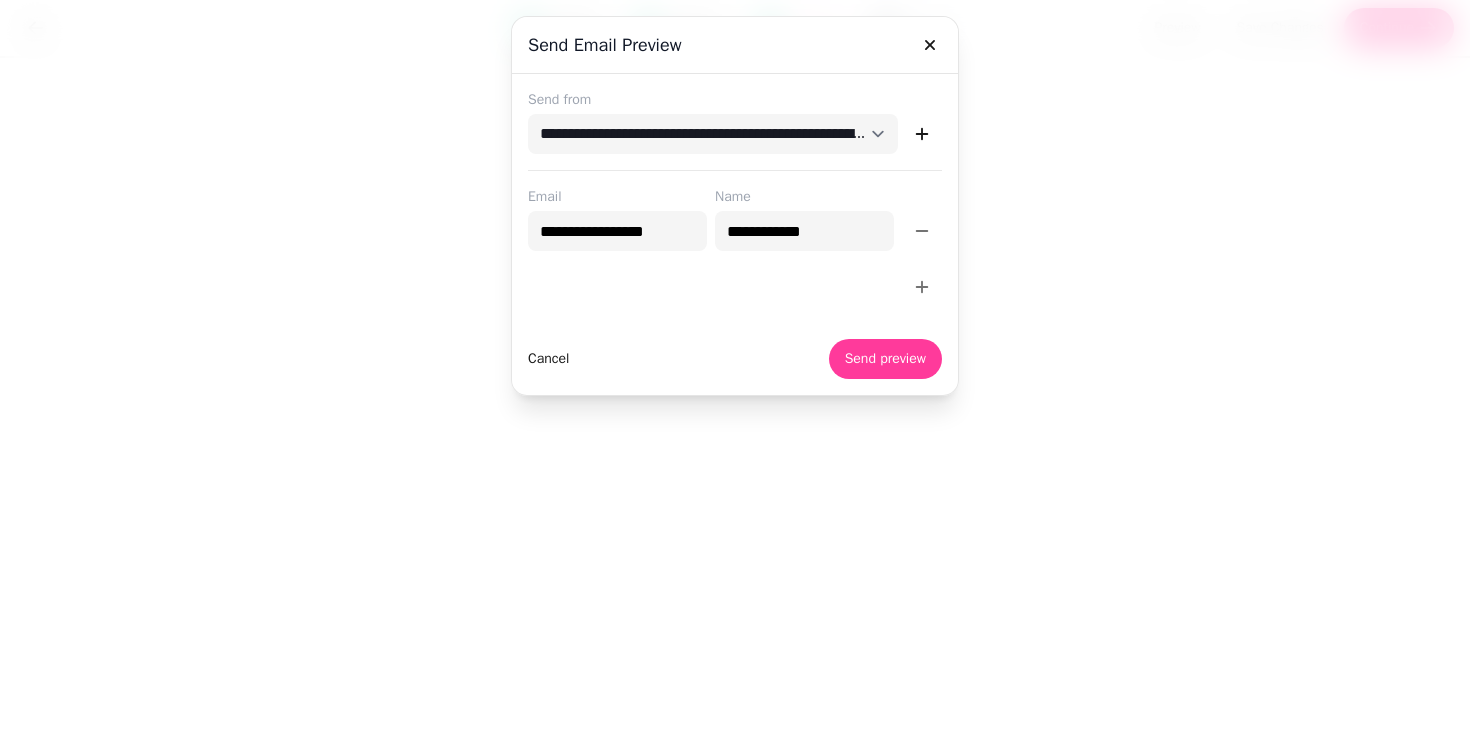 click on "Cancel" at bounding box center (548, 359) 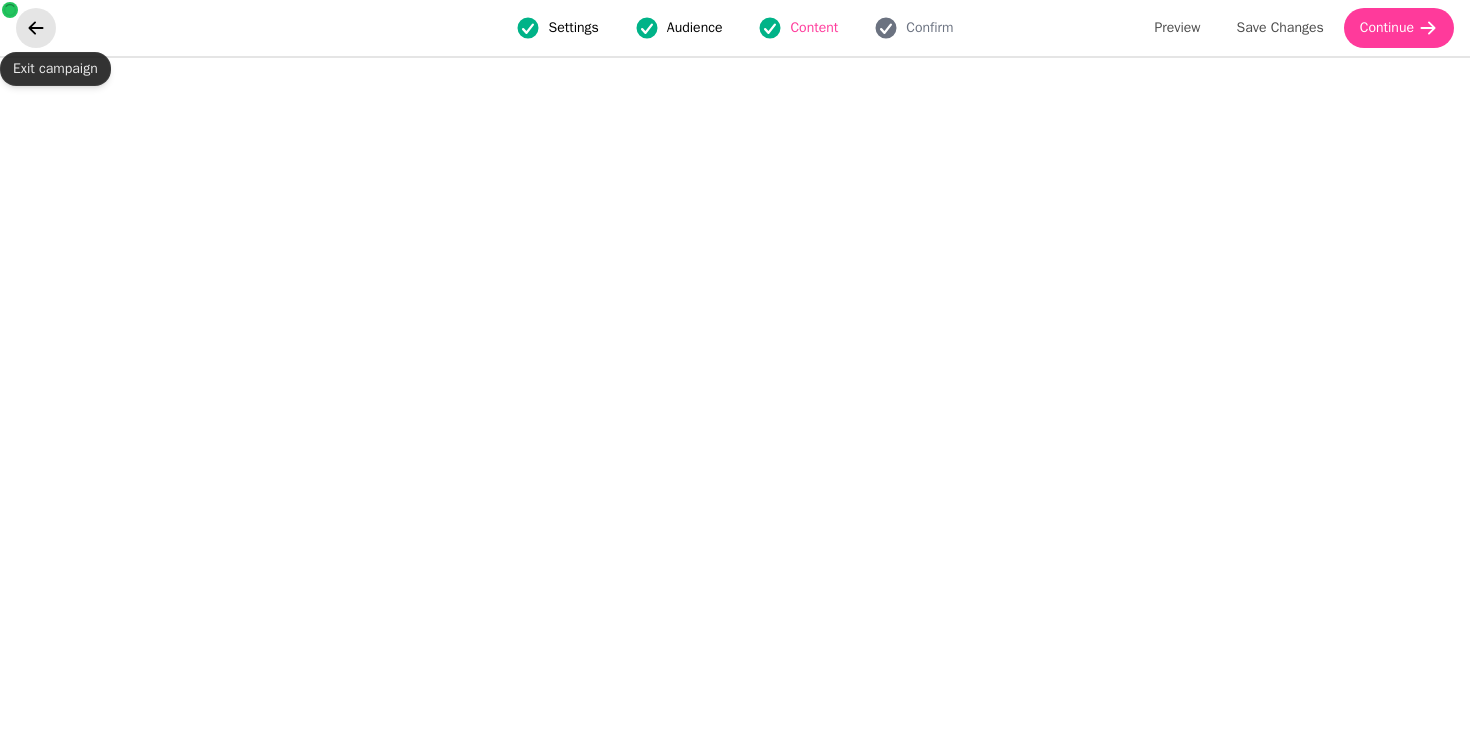 click 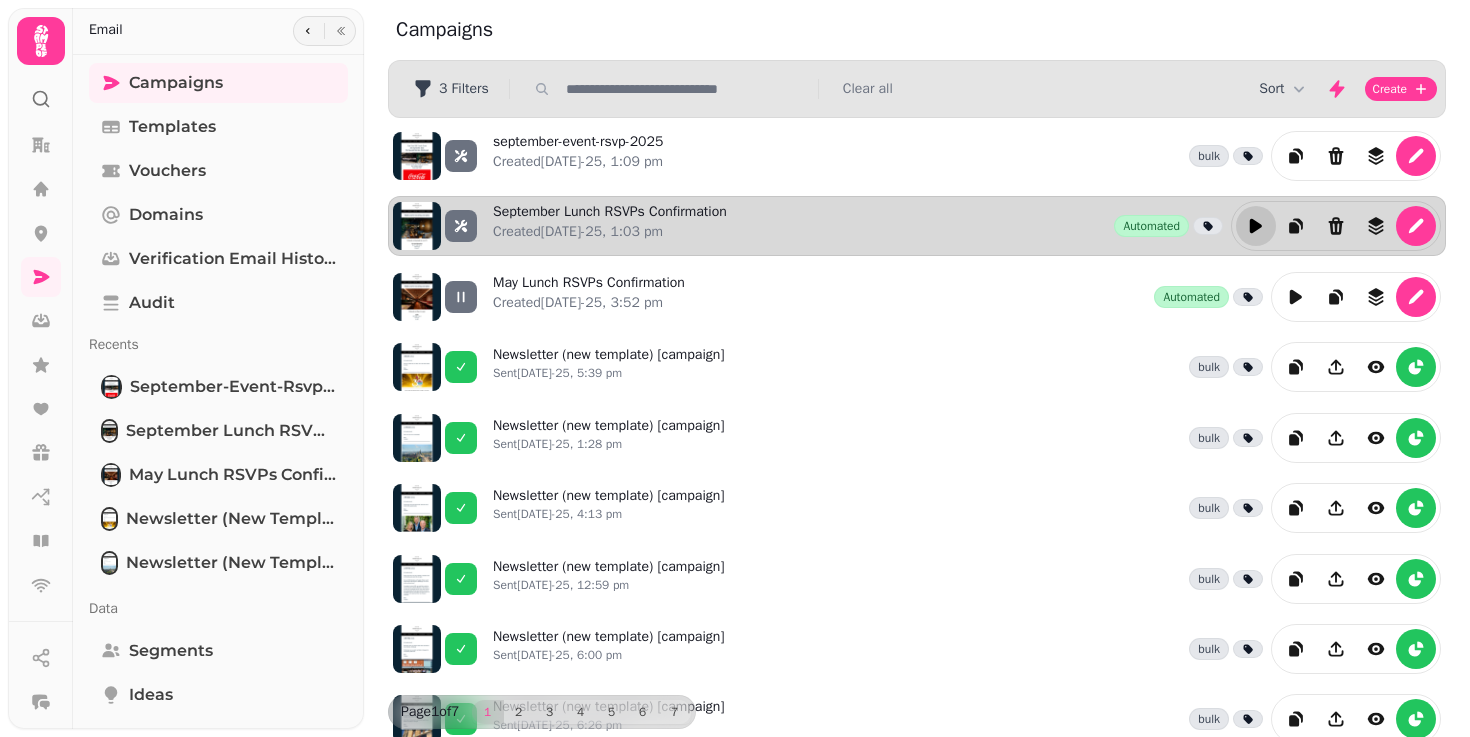 click at bounding box center [1256, 226] 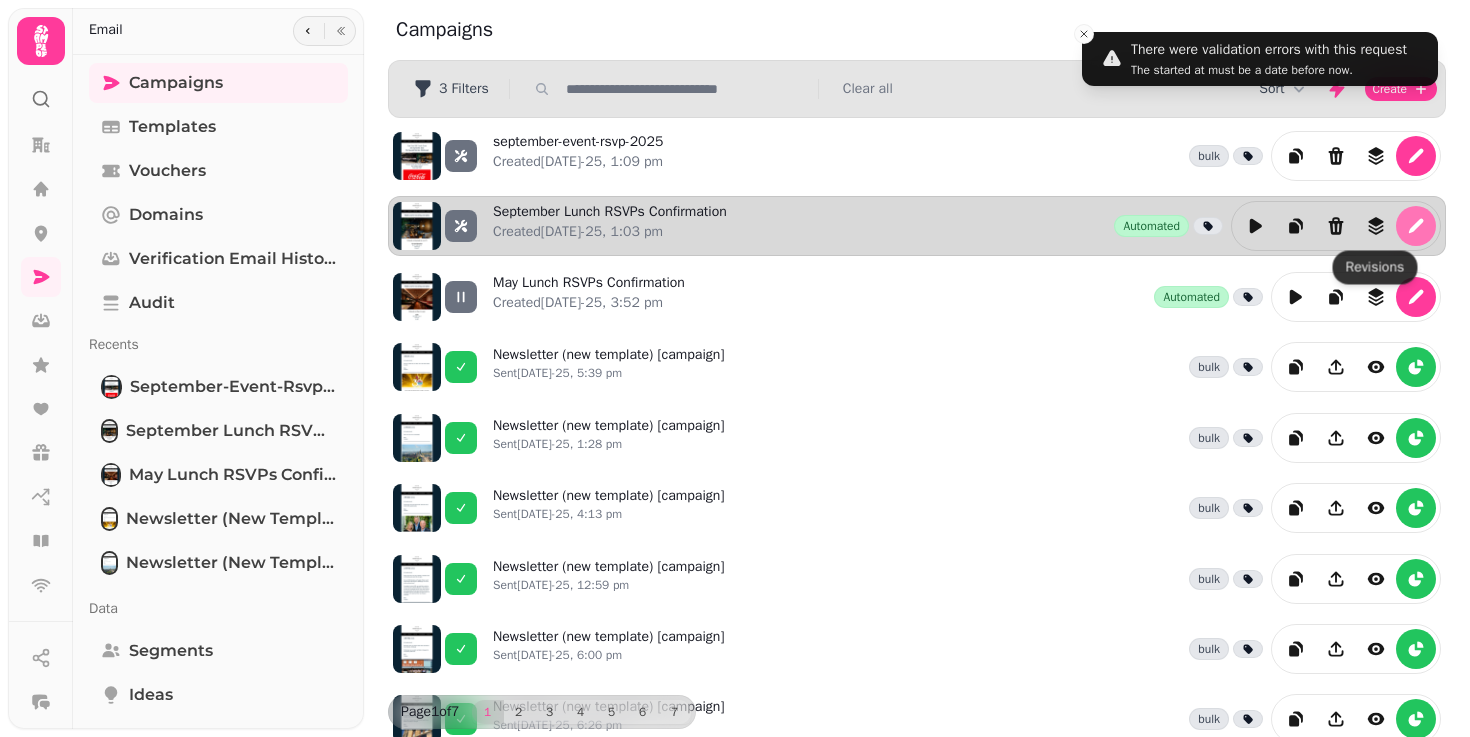 click 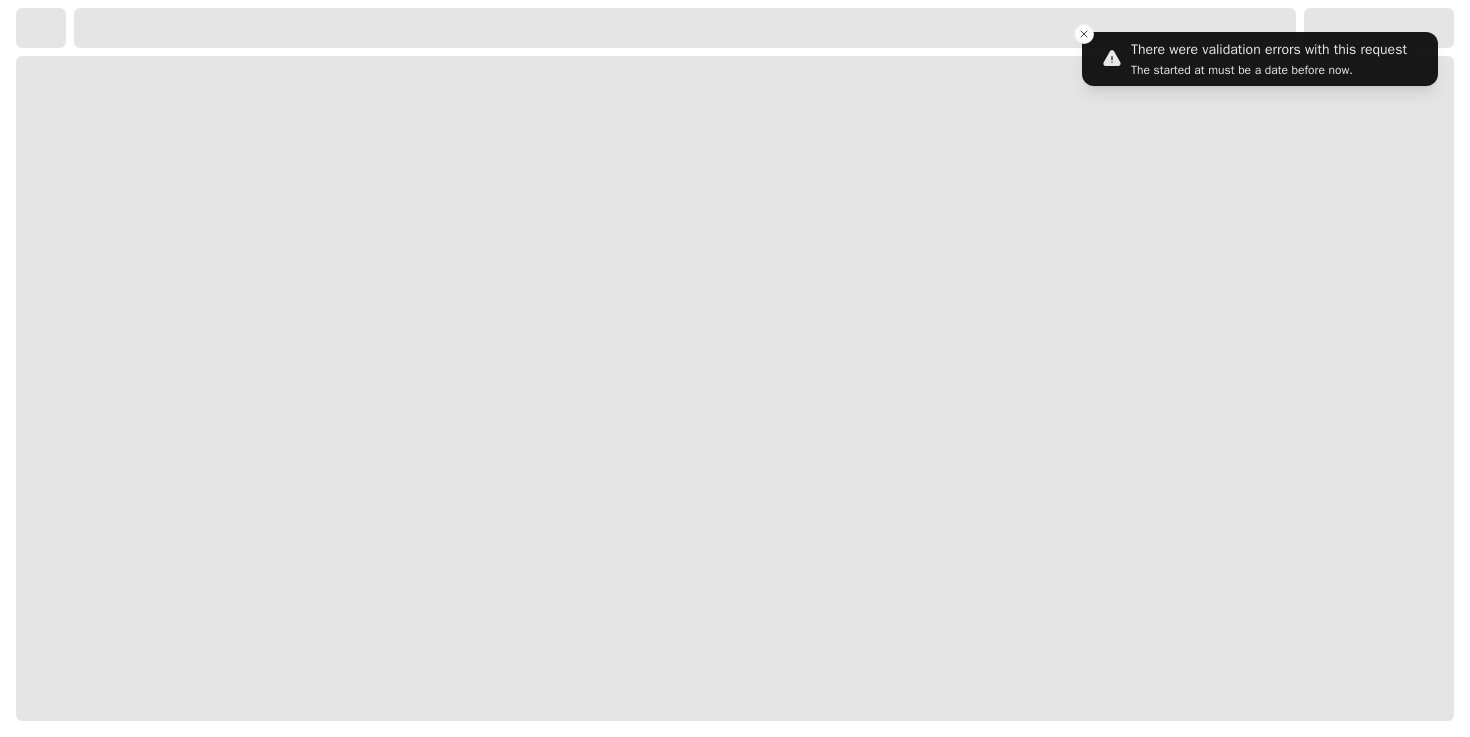 select on "**********" 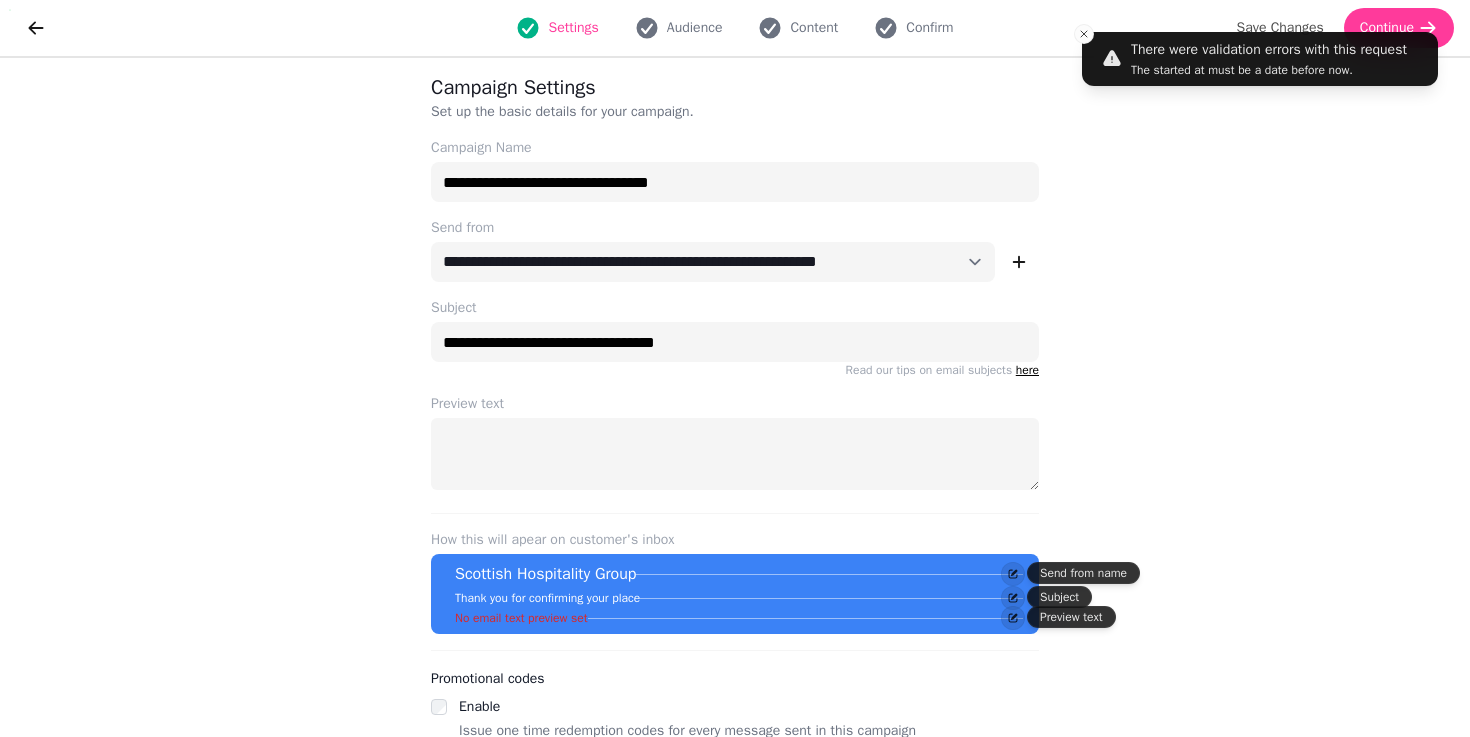 click on "**********" at bounding box center [735, 408] 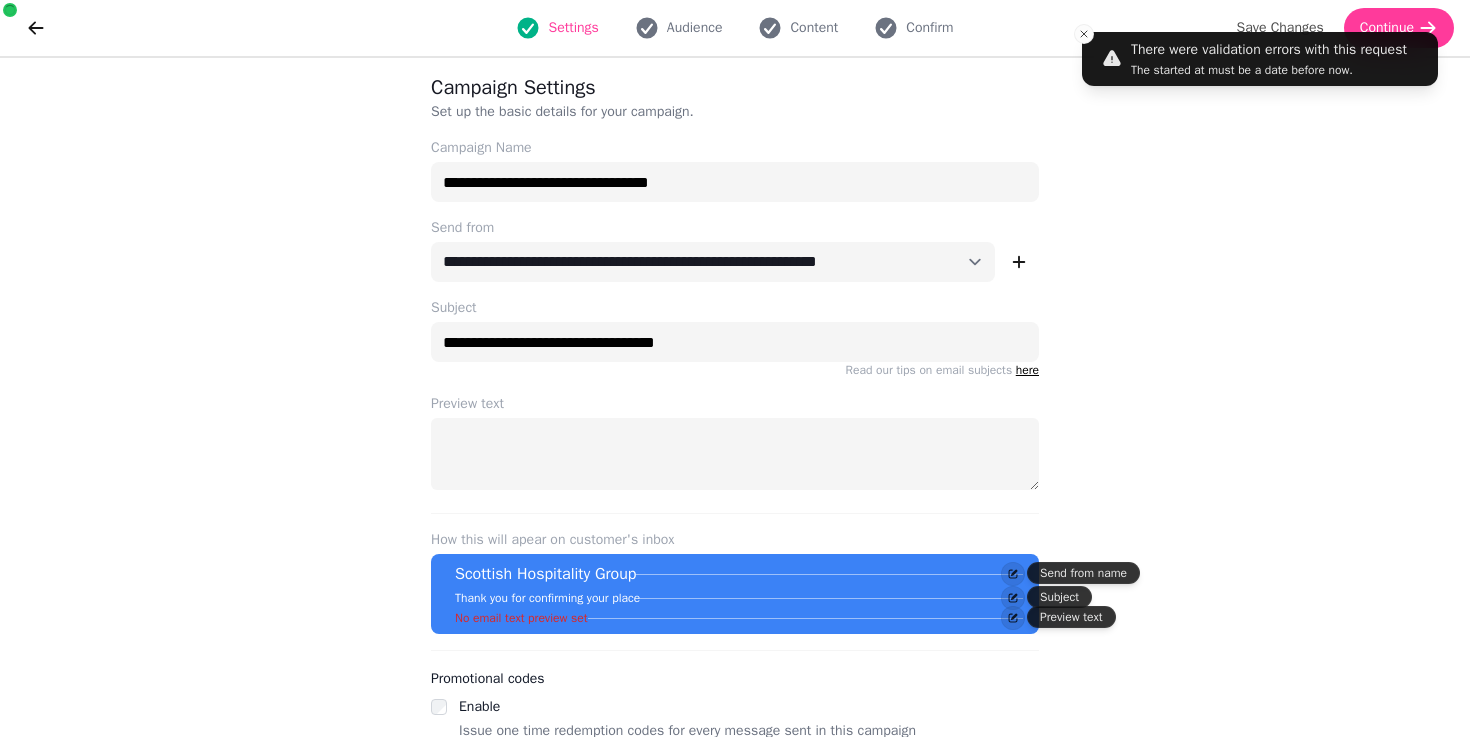 click on "Settings Audience Content Confirm" at bounding box center (735, 28) 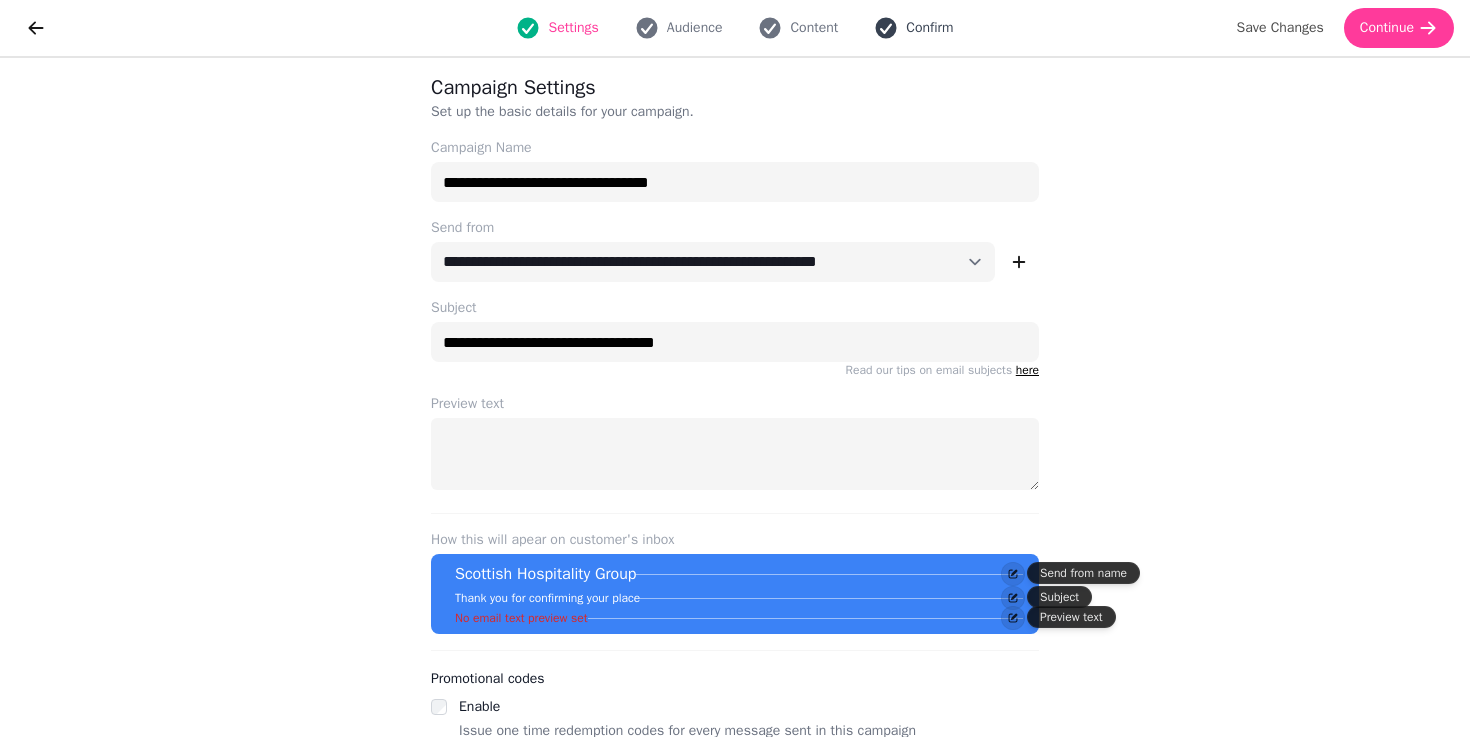 click on "Confirm" at bounding box center [913, 28] 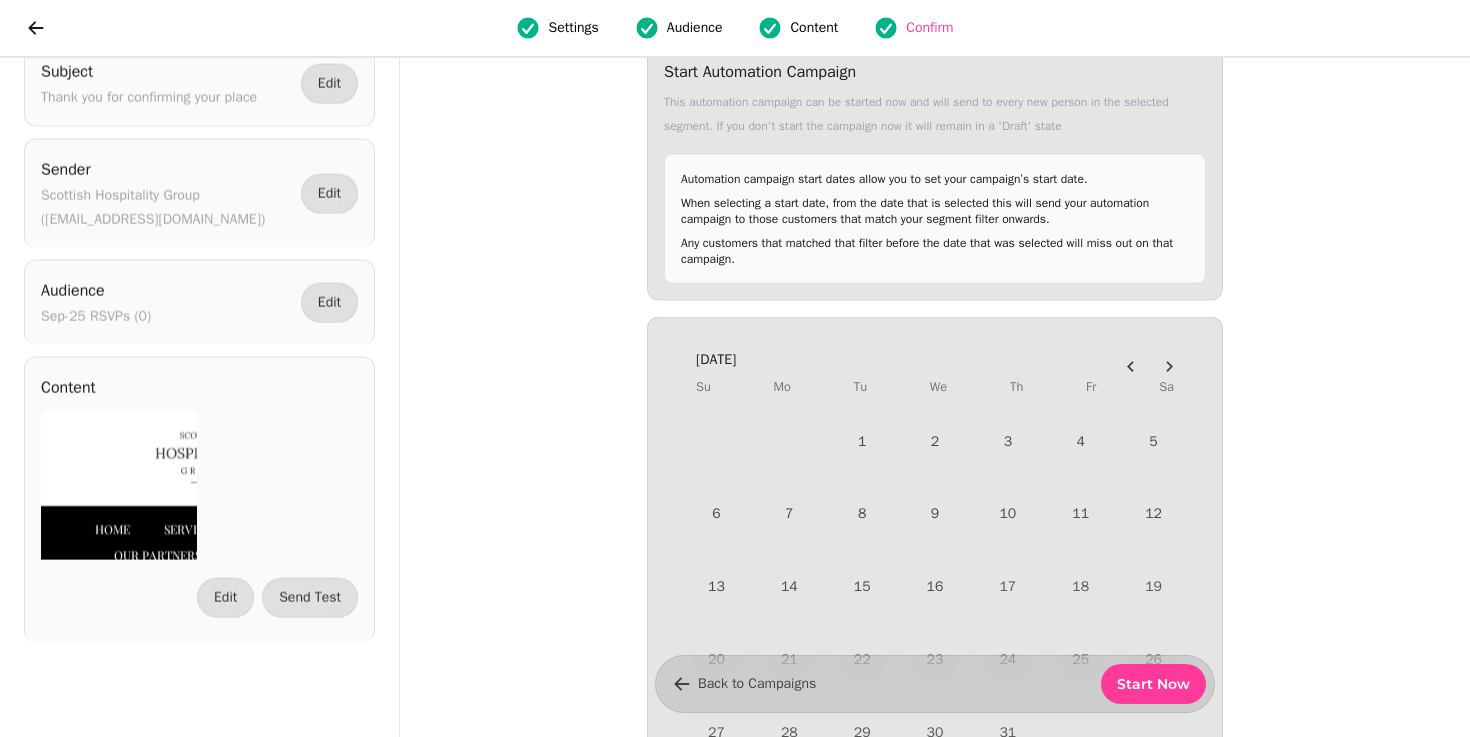 scroll, scrollTop: 0, scrollLeft: 0, axis: both 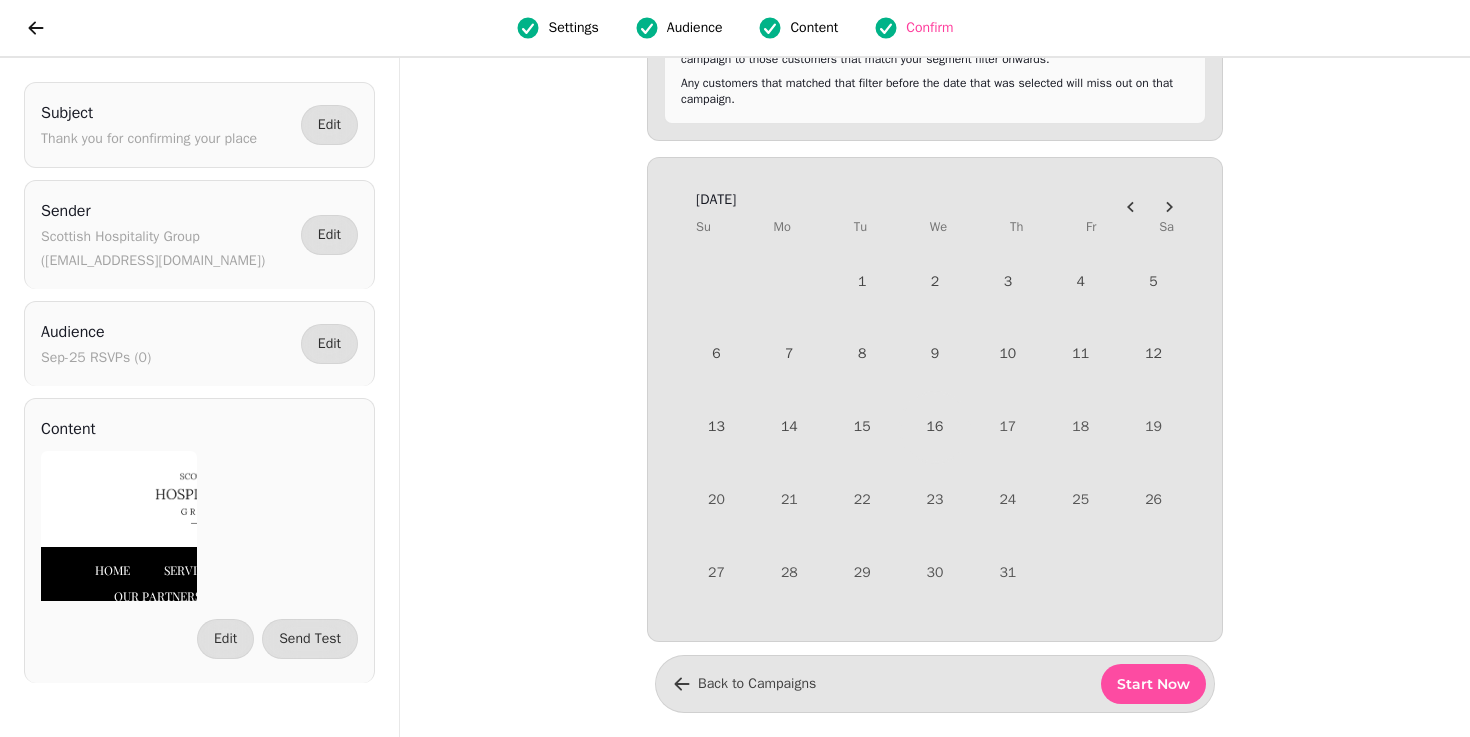 click on "Start Now" at bounding box center (1153, 684) 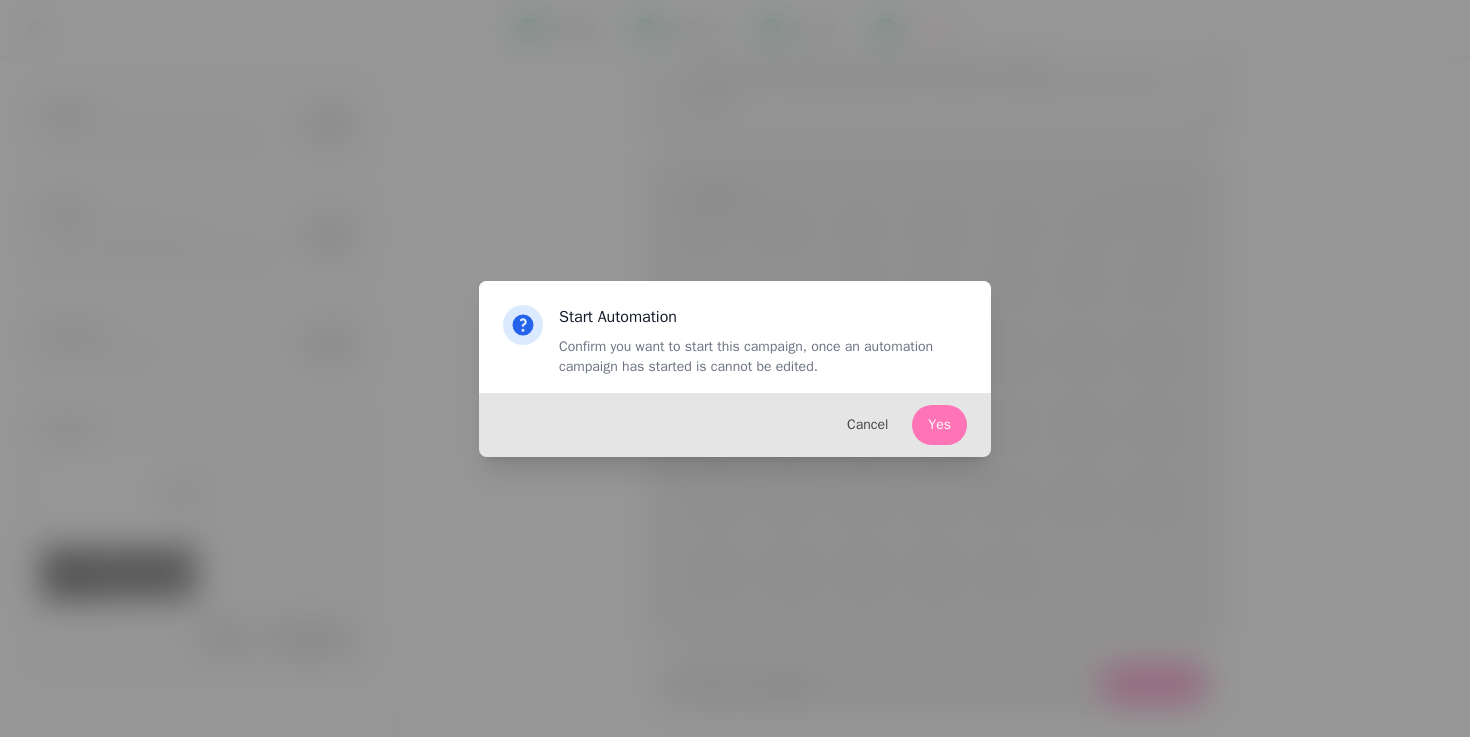 click on "Yes" at bounding box center (939, 425) 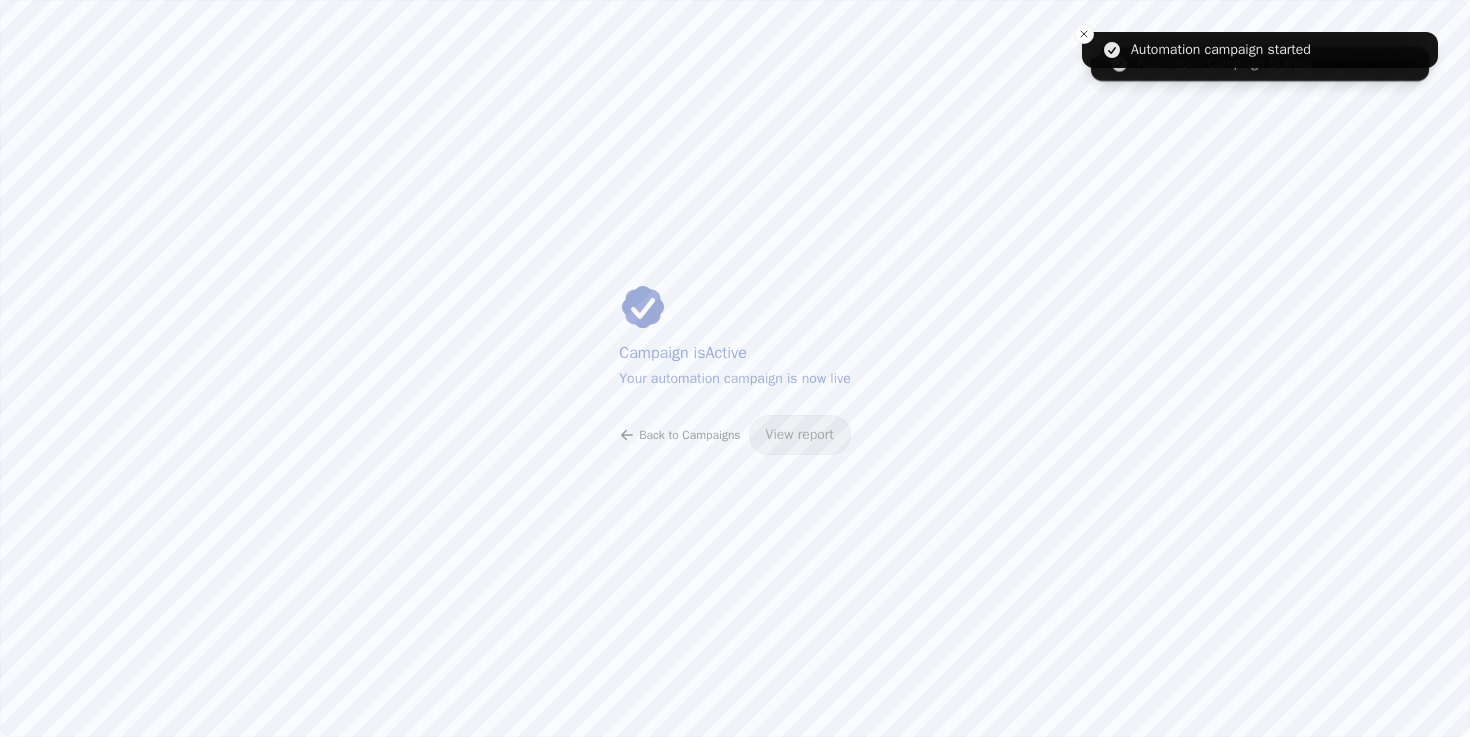 click on "Back to Campaigns" at bounding box center (689, 435) 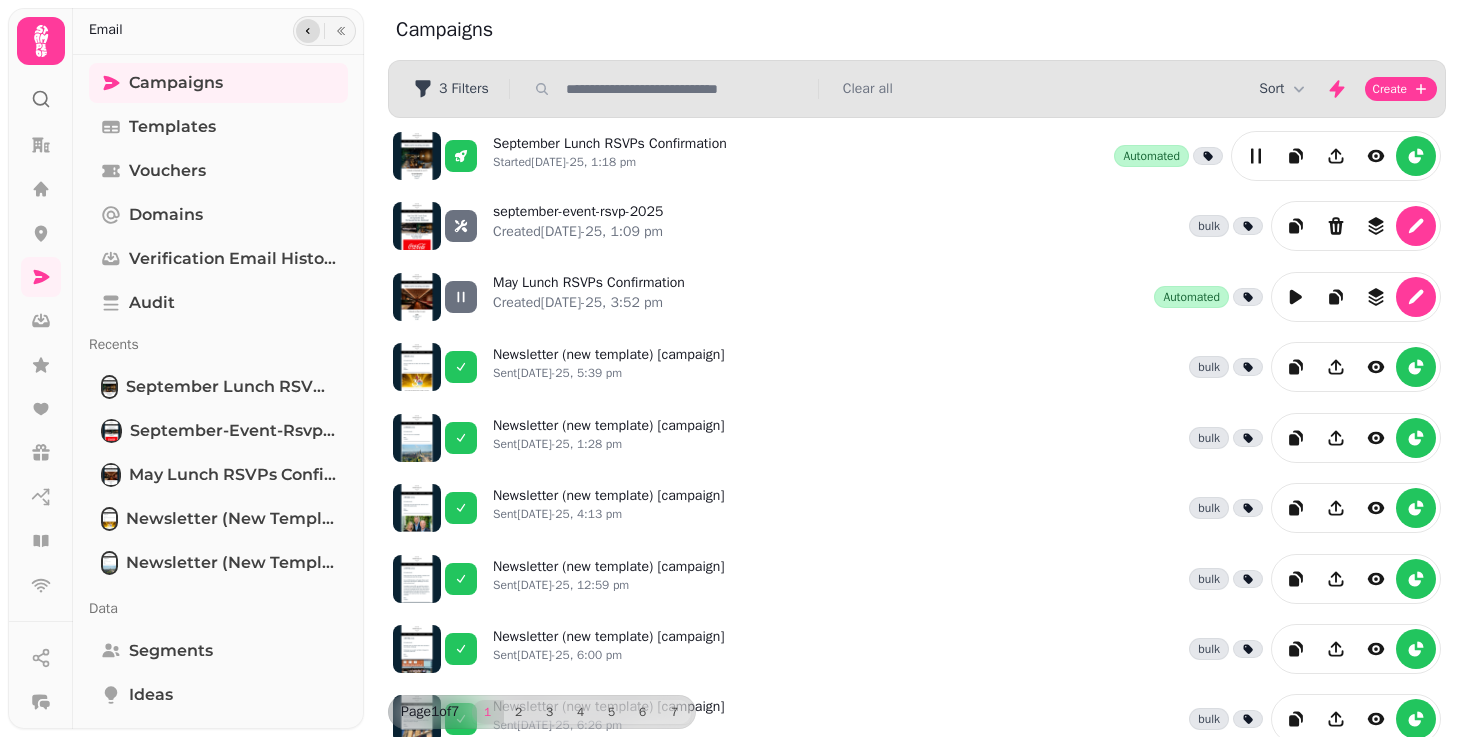 click at bounding box center [308, 31] 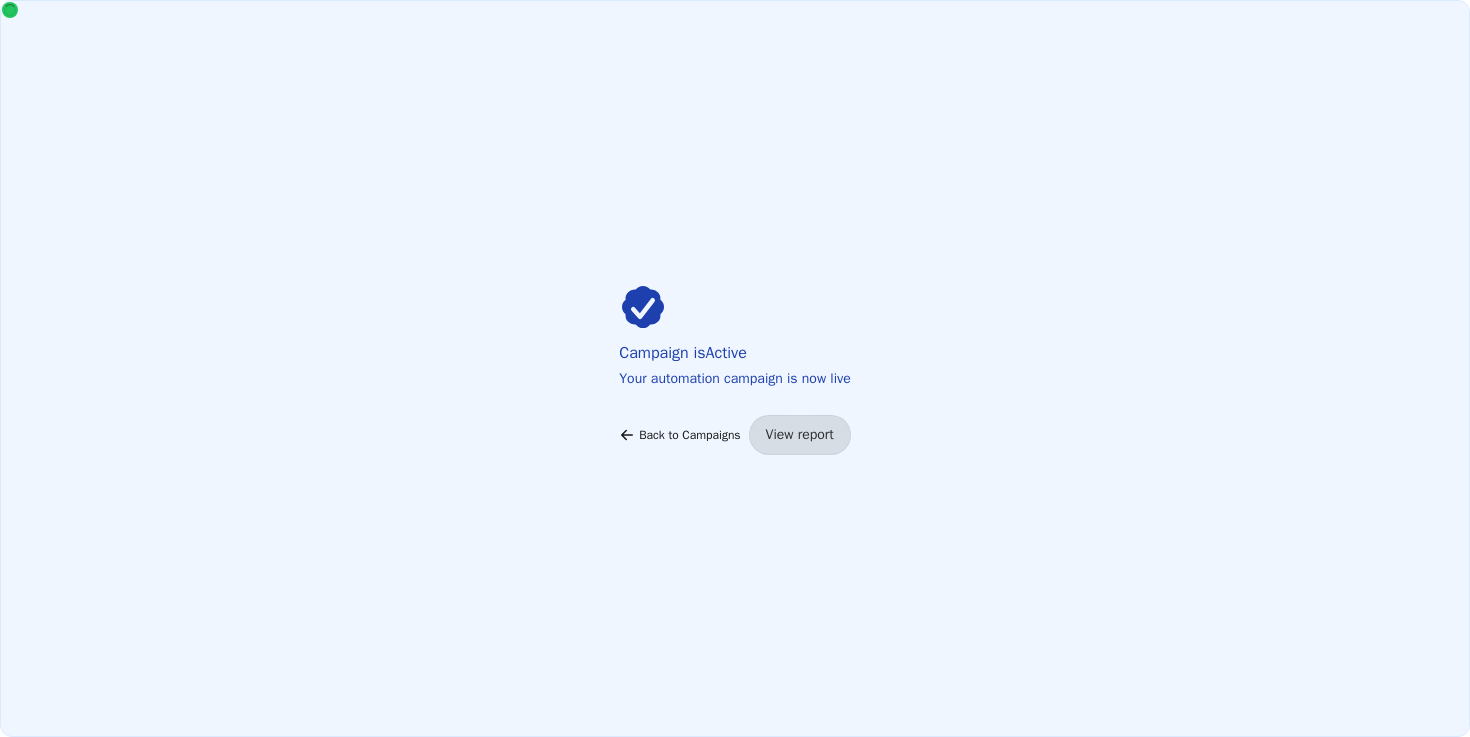 click on "Back to Campaigns" at bounding box center (689, 435) 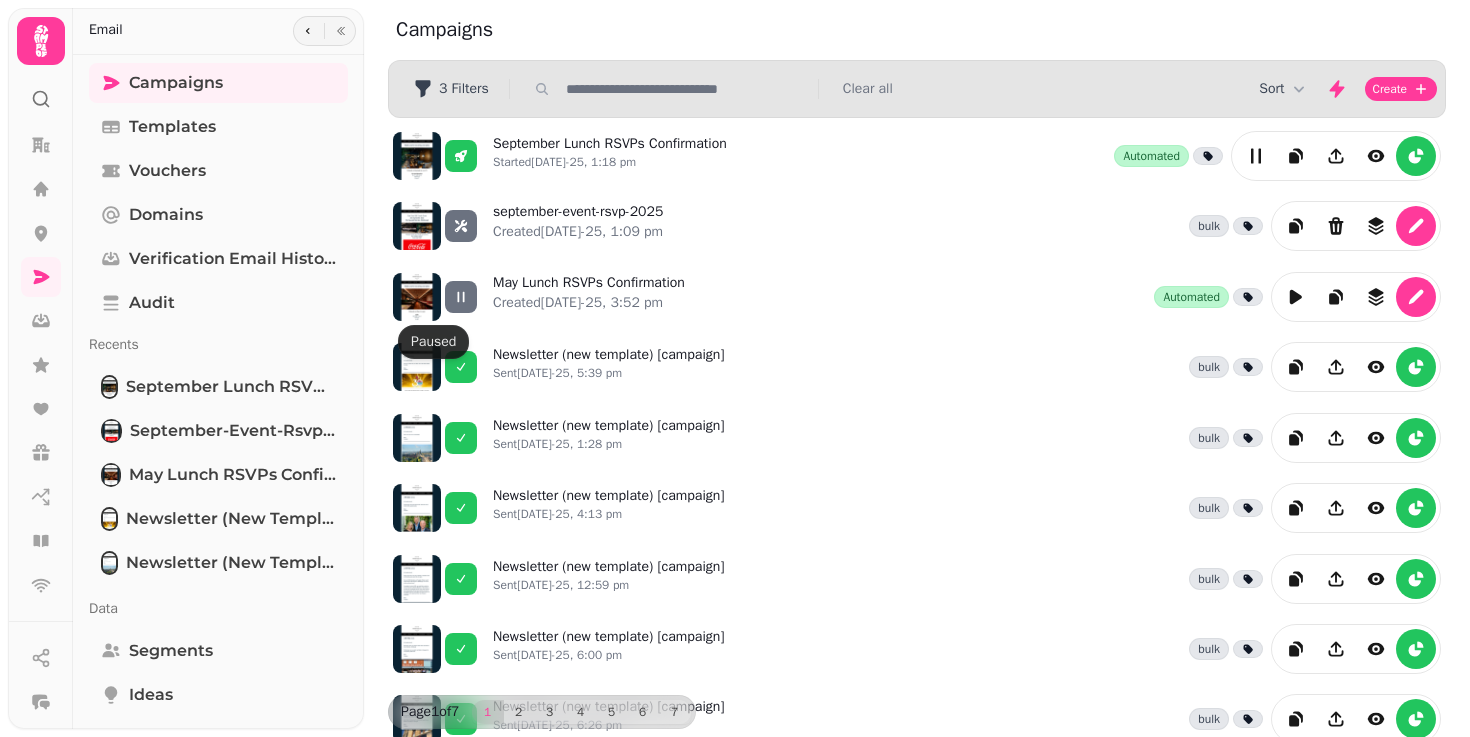 scroll, scrollTop: 218, scrollLeft: 0, axis: vertical 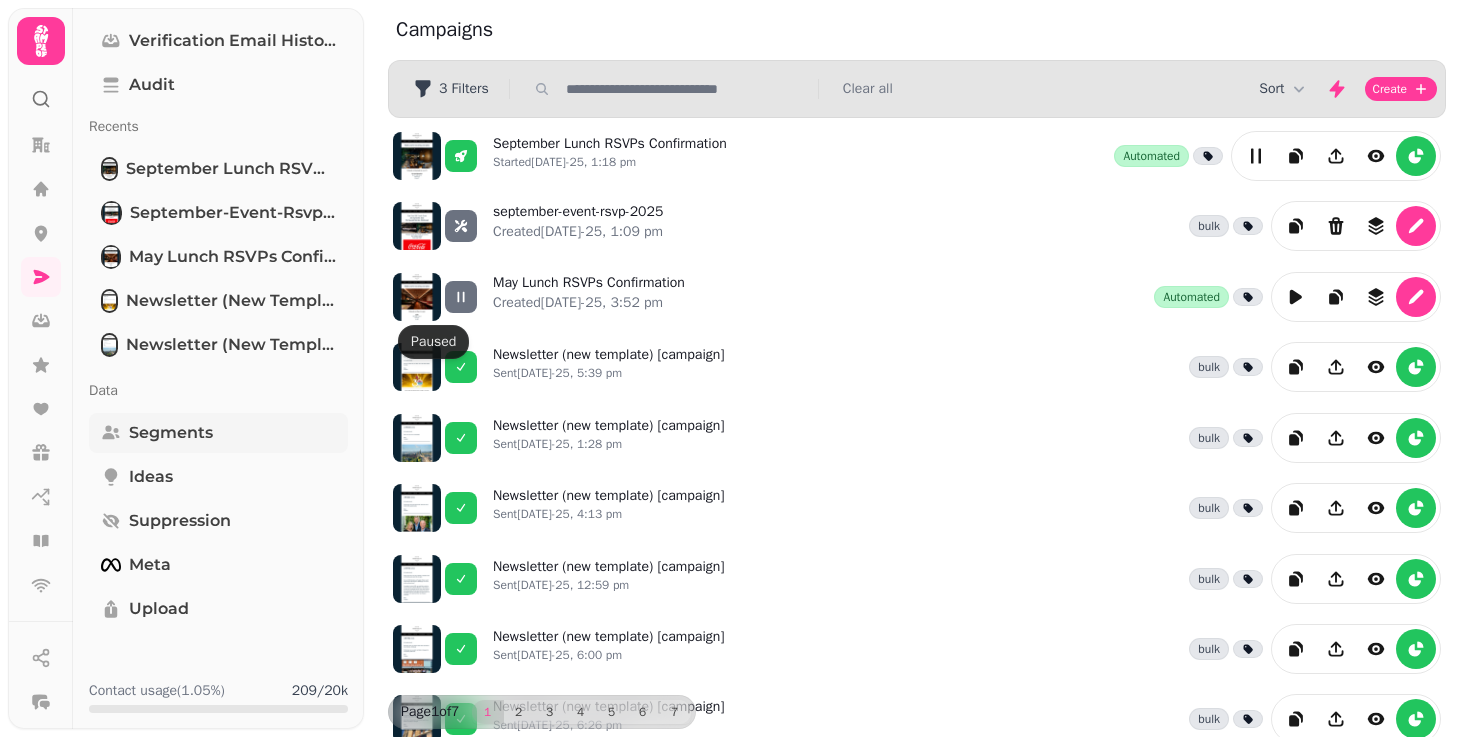 click on "Segments" at bounding box center [171, 433] 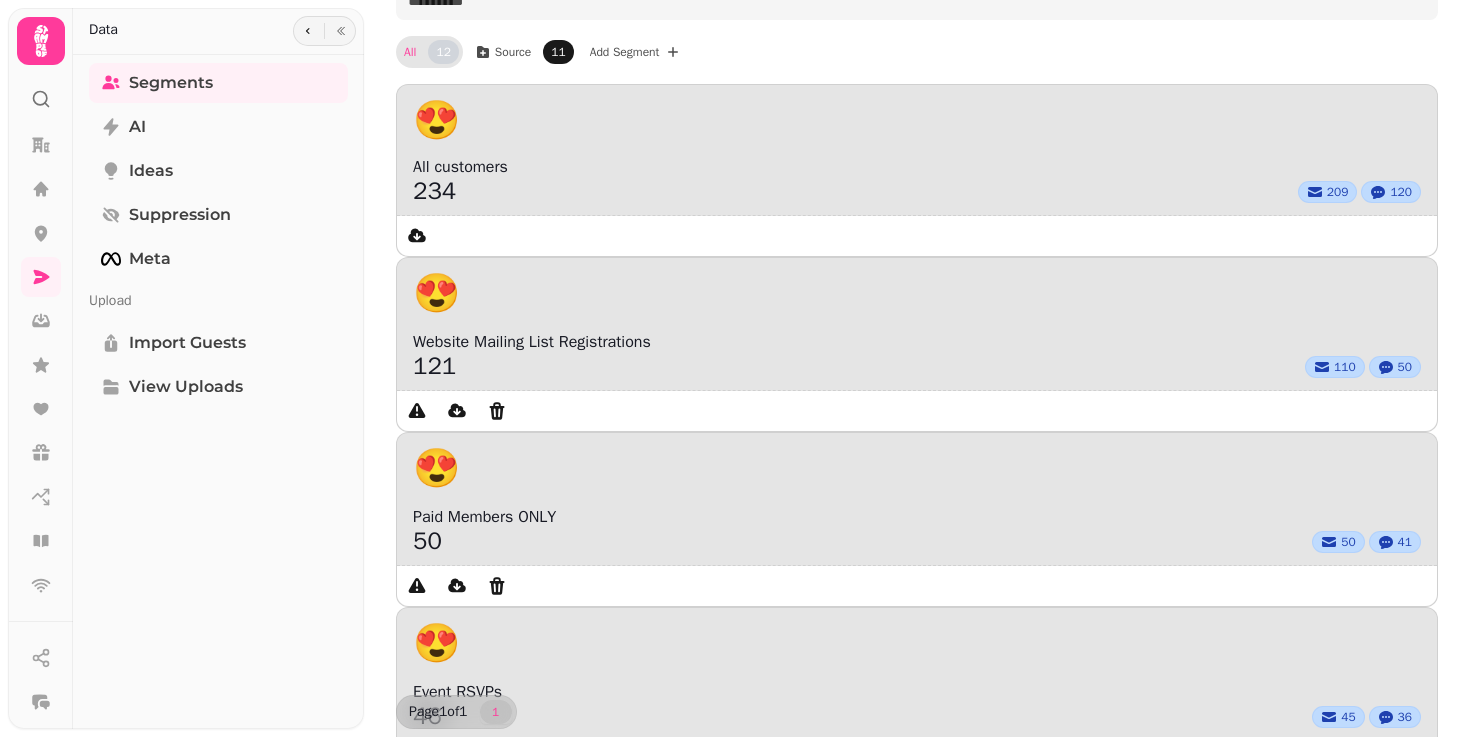 scroll, scrollTop: 257, scrollLeft: 0, axis: vertical 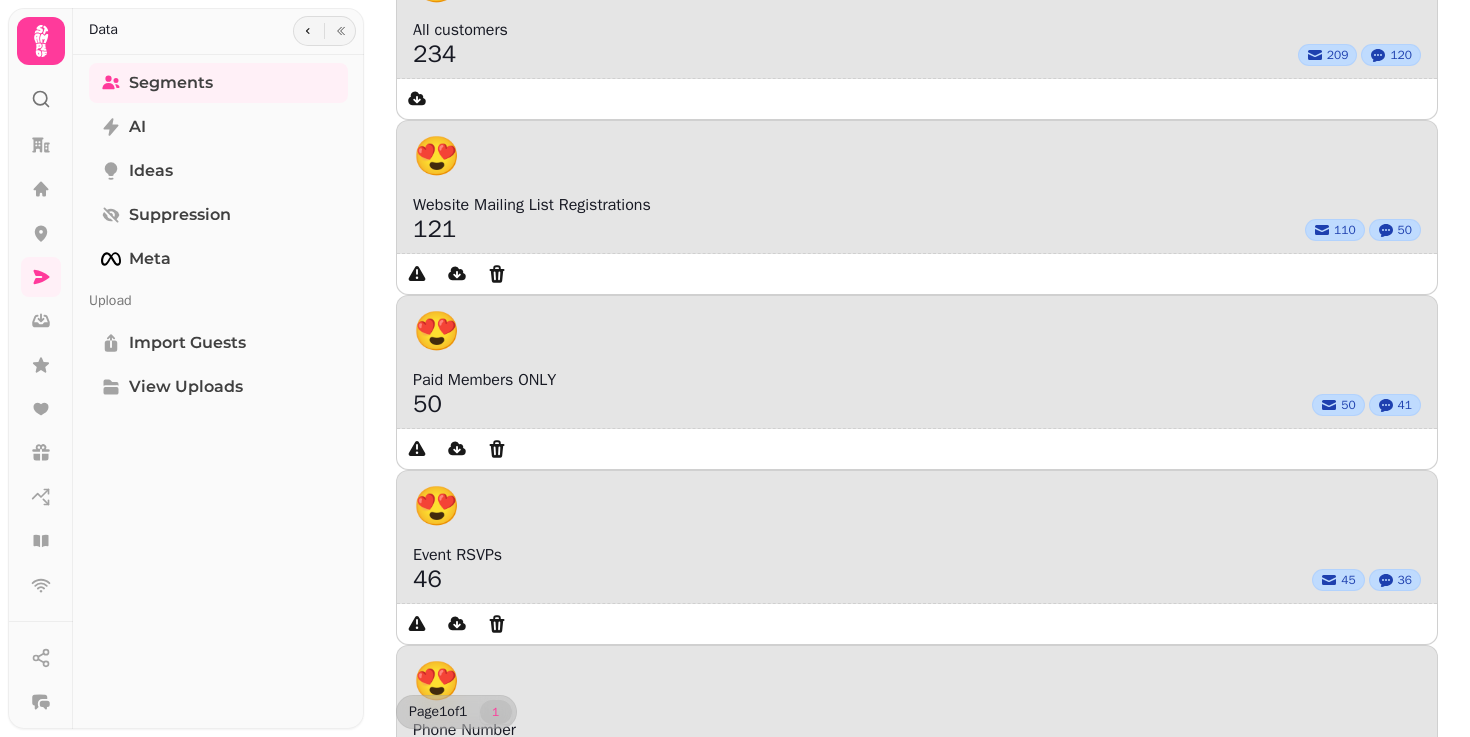 click on "Sep-25 RSVPs 0 0 0" at bounding box center [917, 1973] 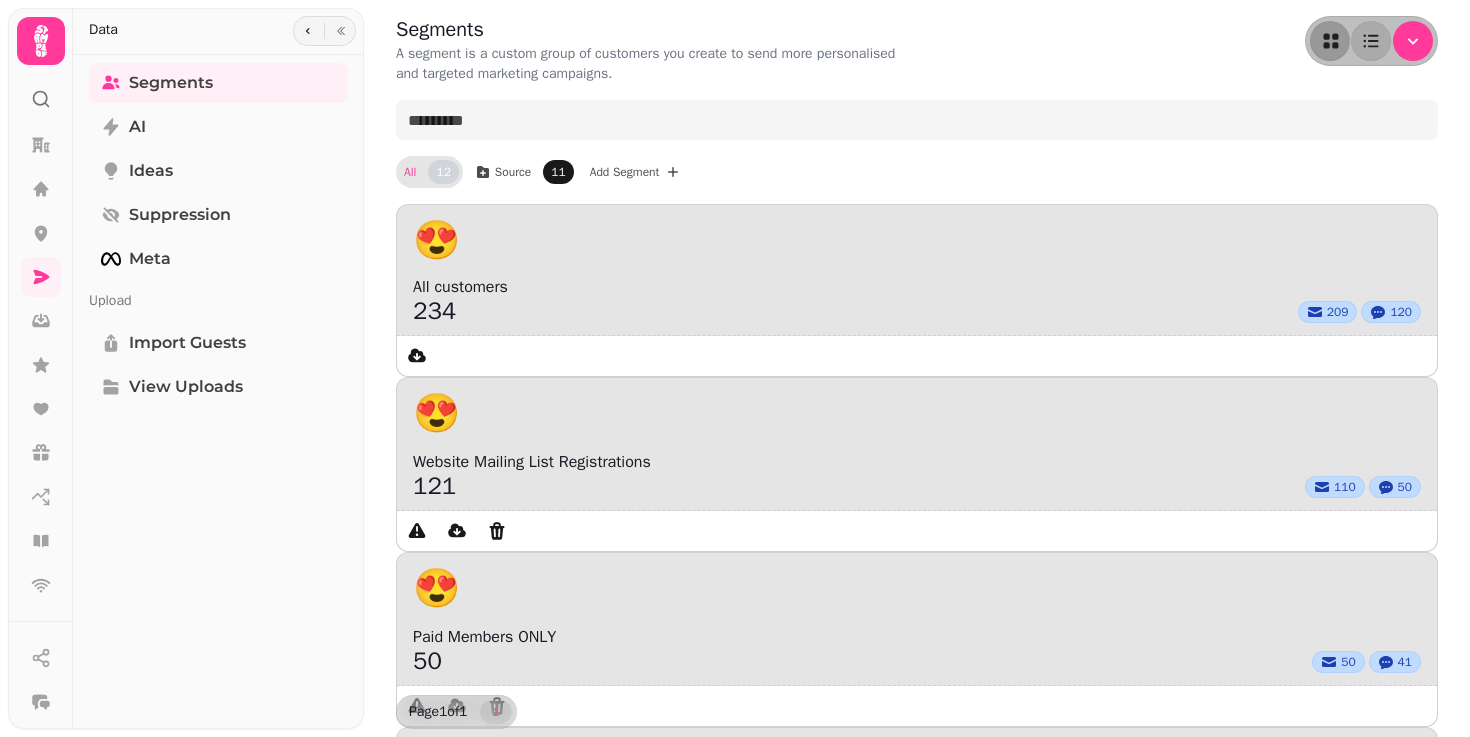 select on "**" 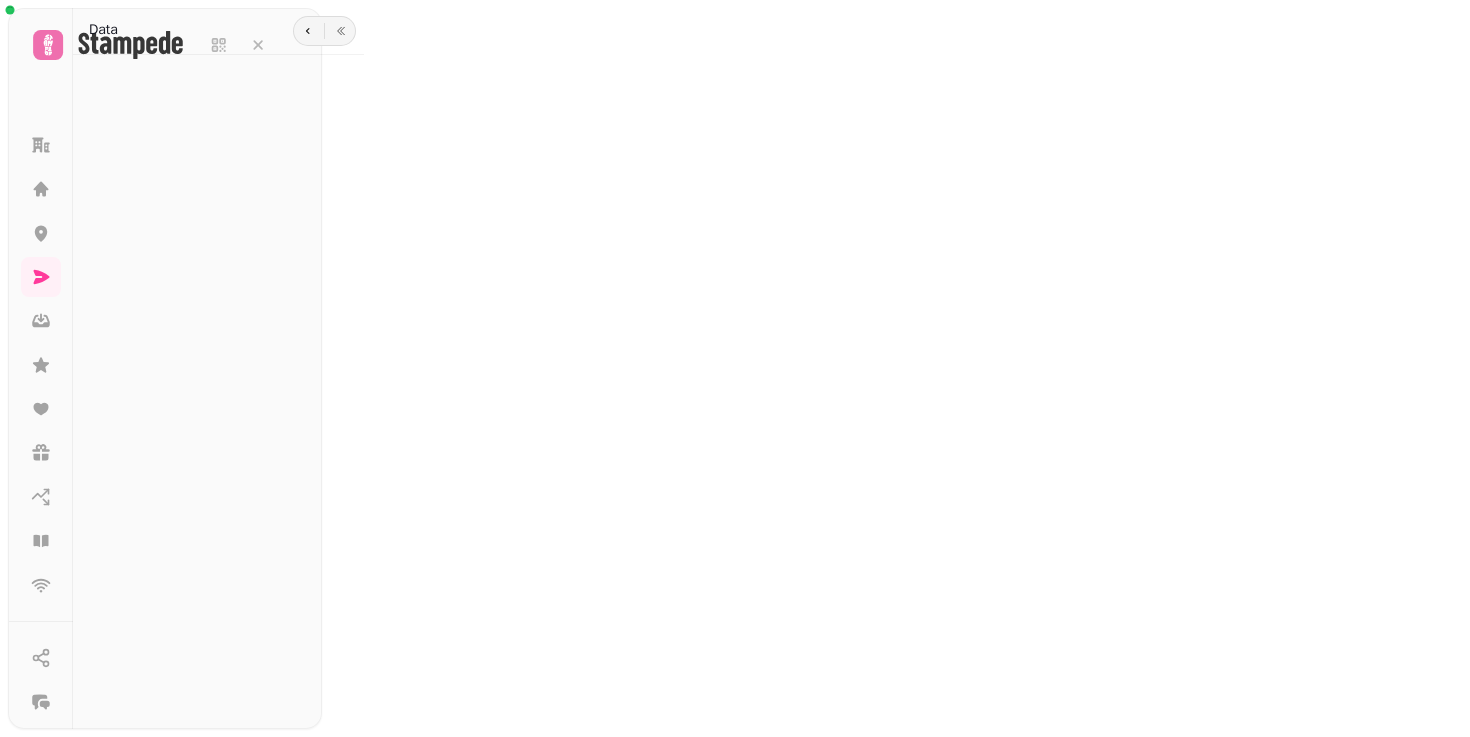 scroll, scrollTop: 0, scrollLeft: 0, axis: both 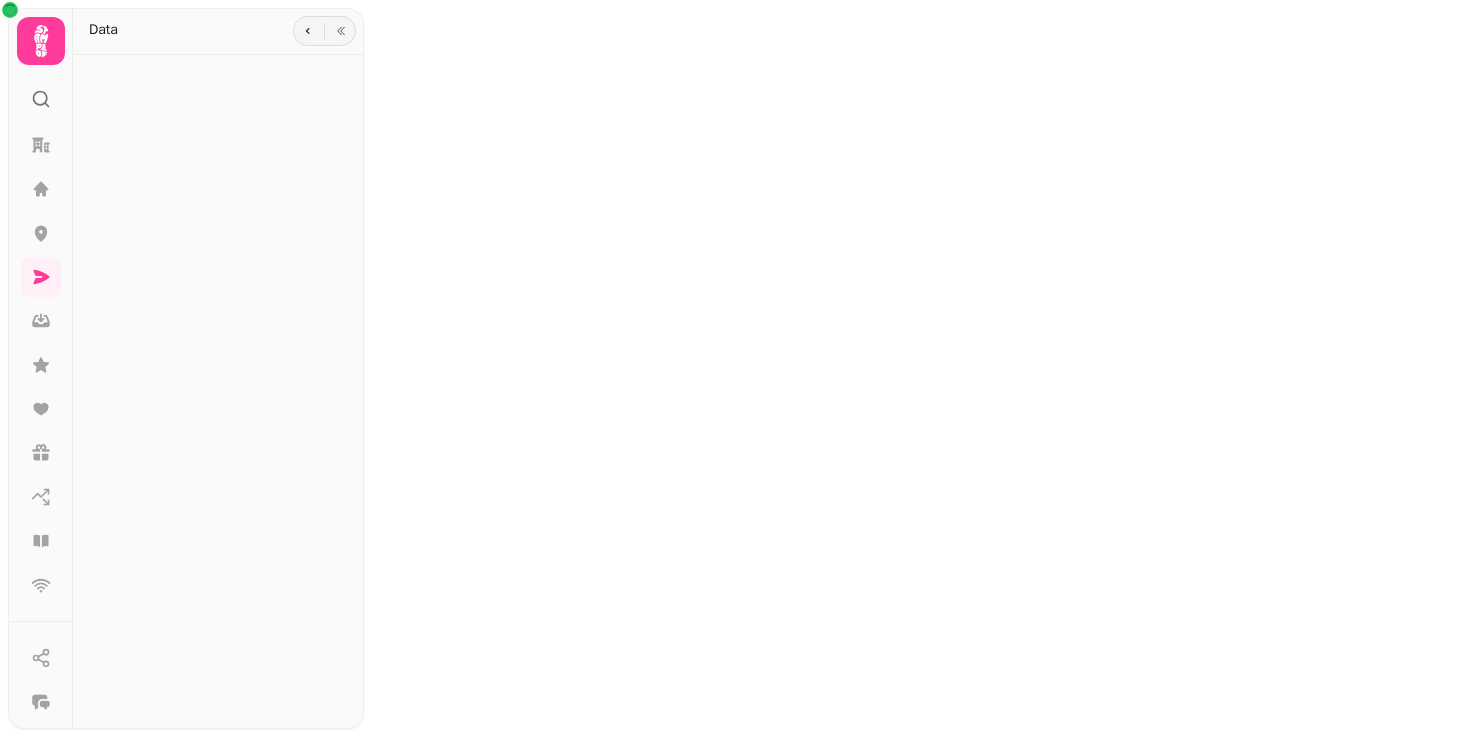 select on "**" 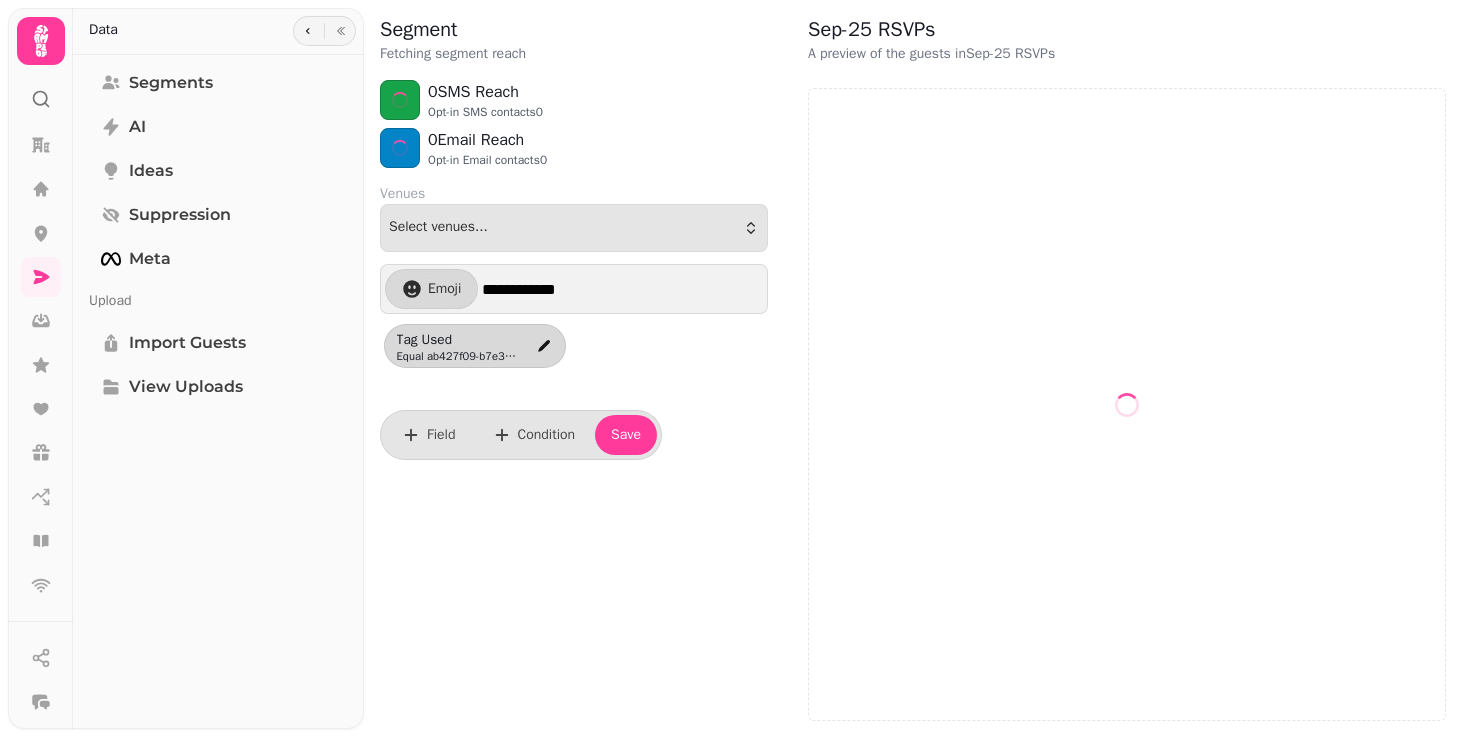 select on "**" 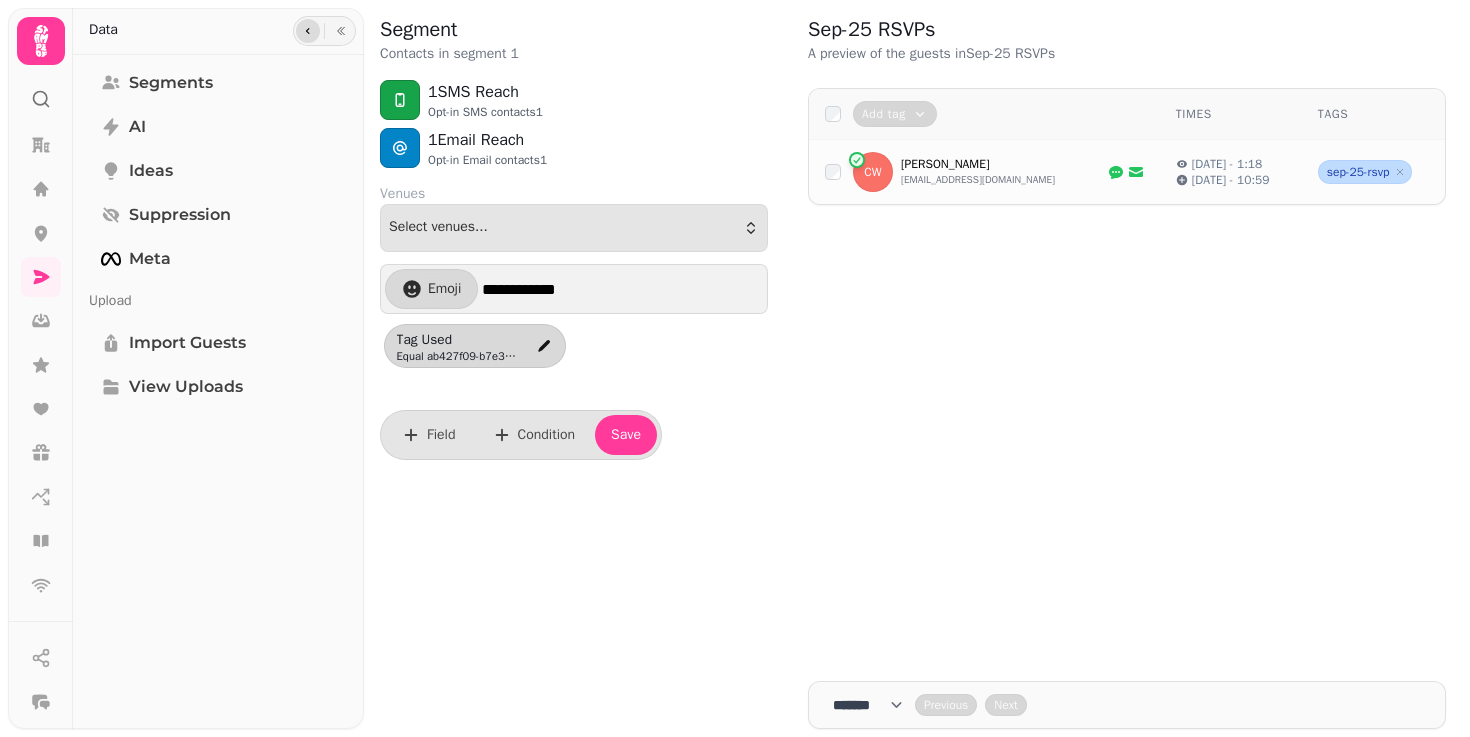 click 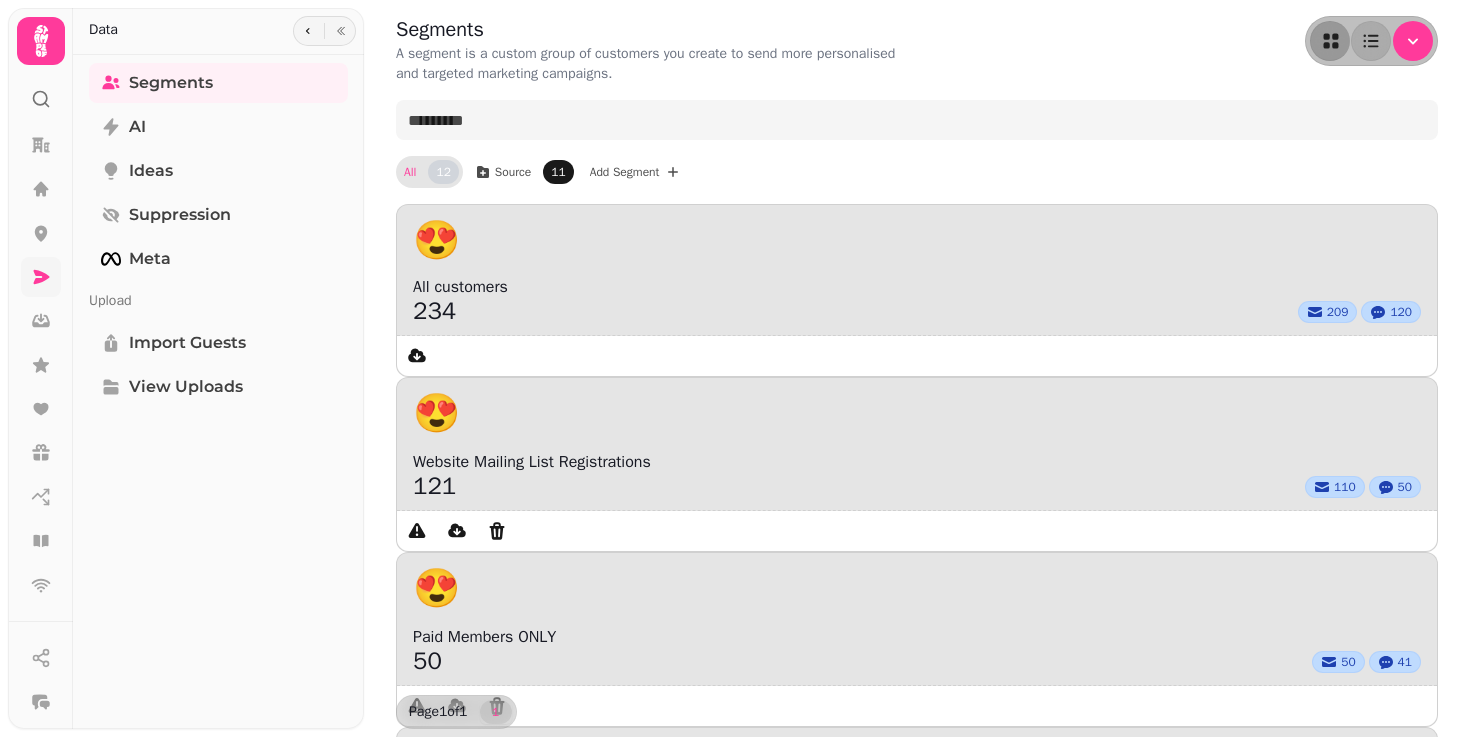 click at bounding box center [41, 277] 